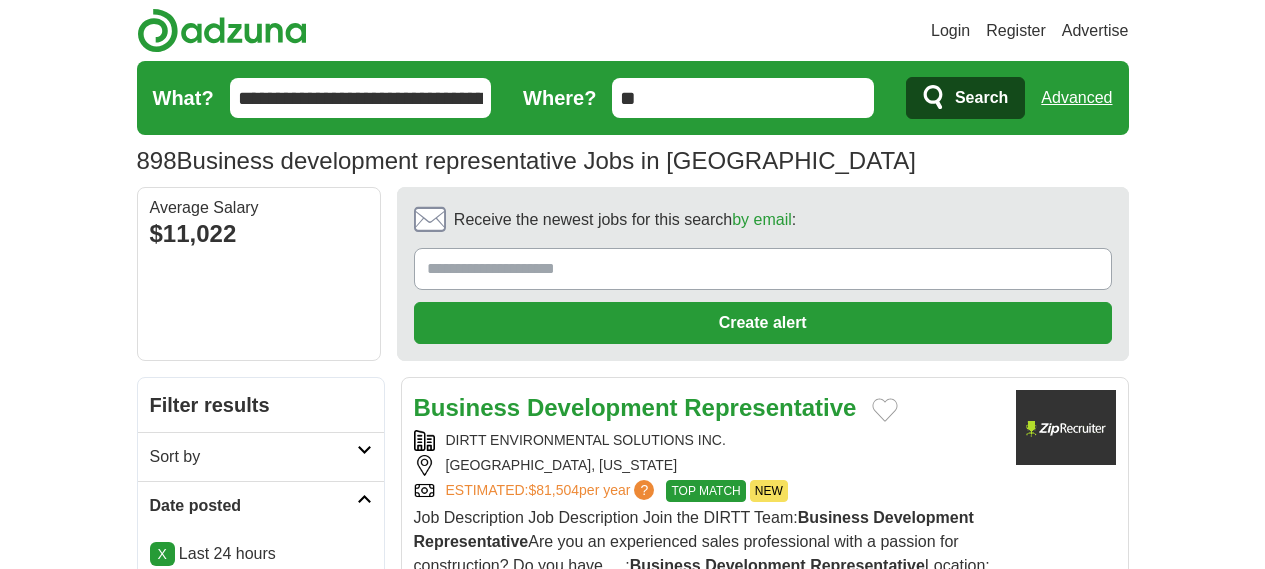 scroll, scrollTop: 2175, scrollLeft: 0, axis: vertical 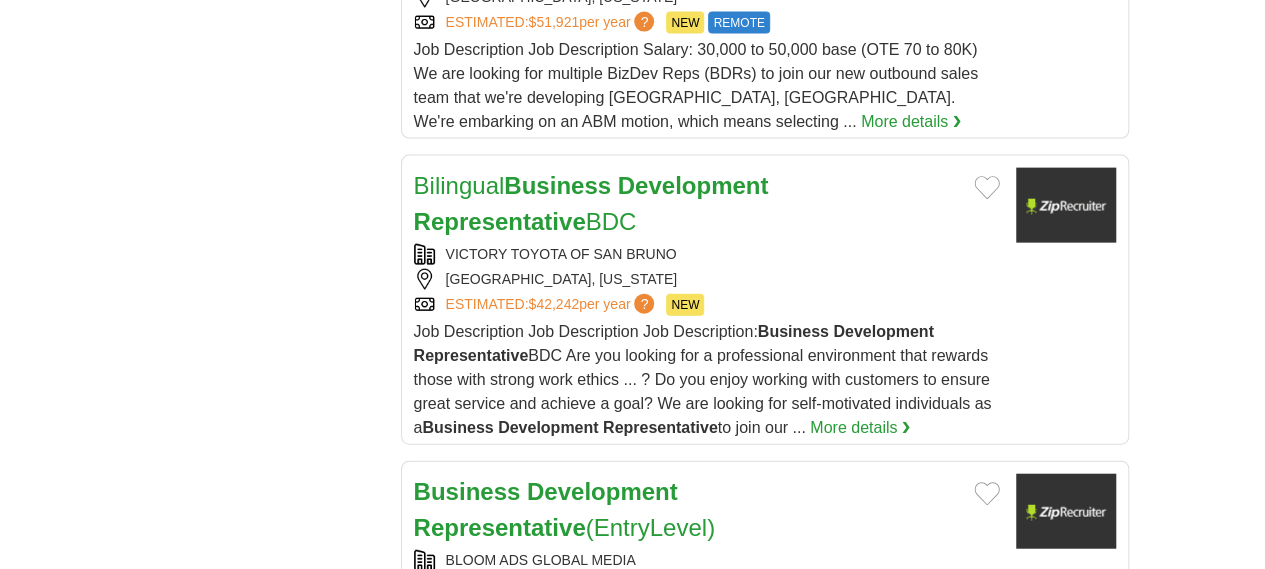 click on "**********" at bounding box center [633, -226] 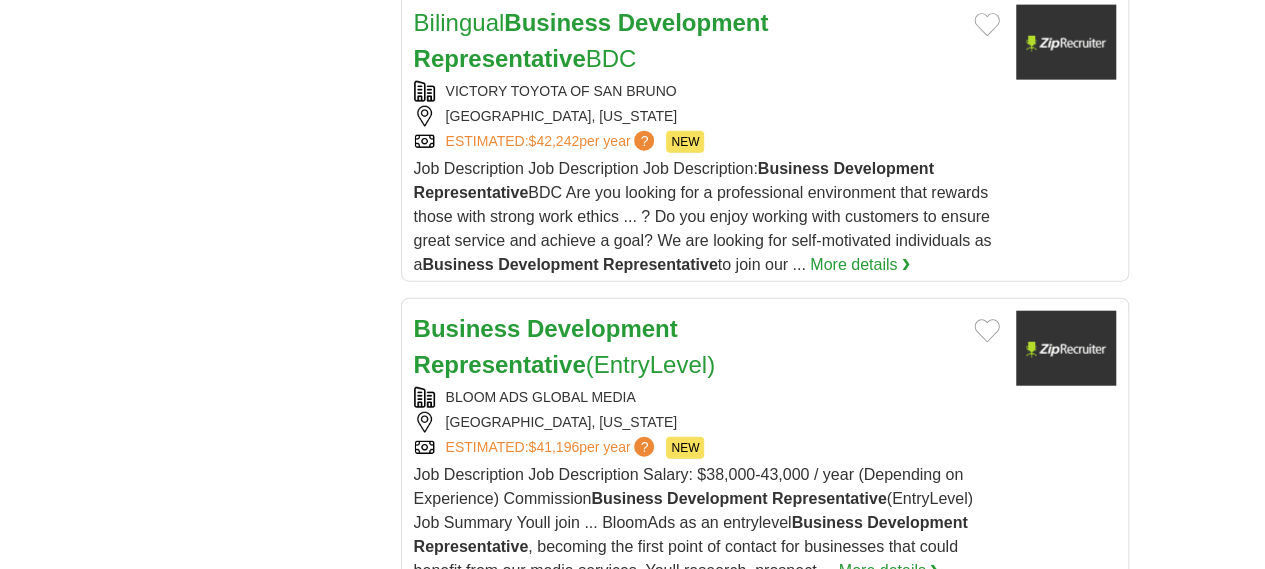 scroll, scrollTop: 2412, scrollLeft: 0, axis: vertical 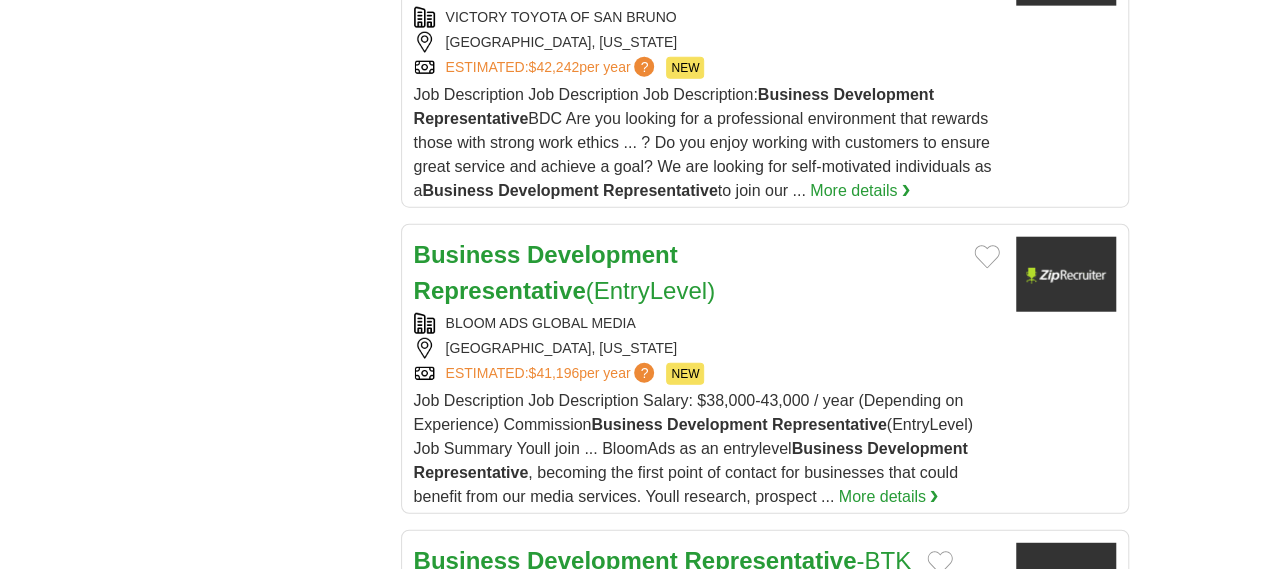 click on "4" at bounding box center [757, 1032] 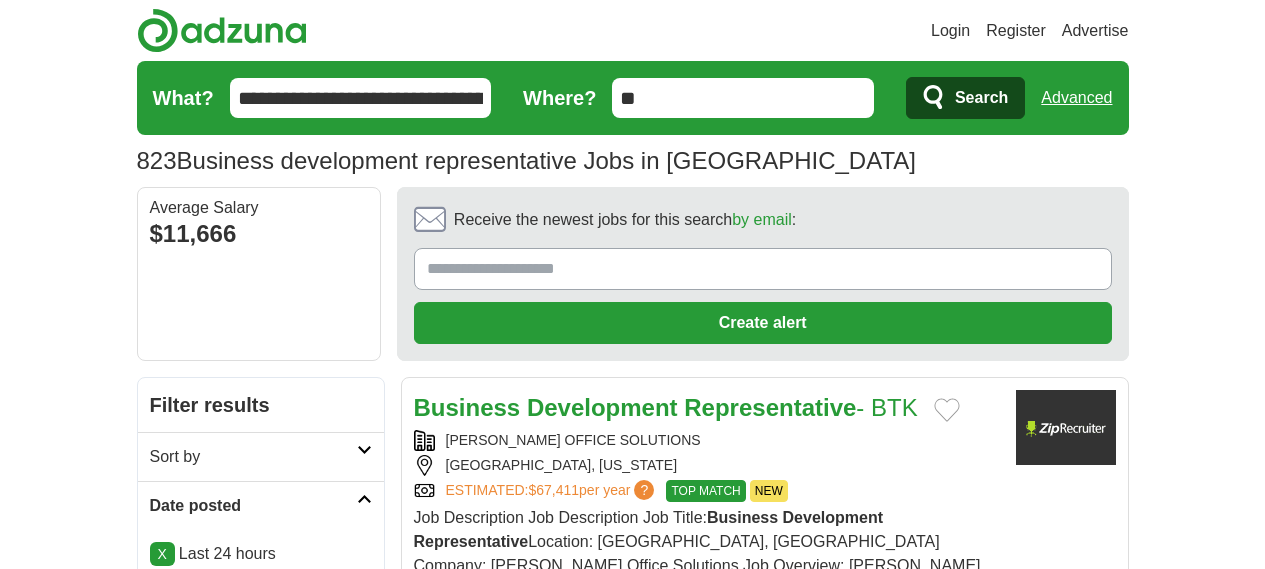 scroll, scrollTop: 0, scrollLeft: 0, axis: both 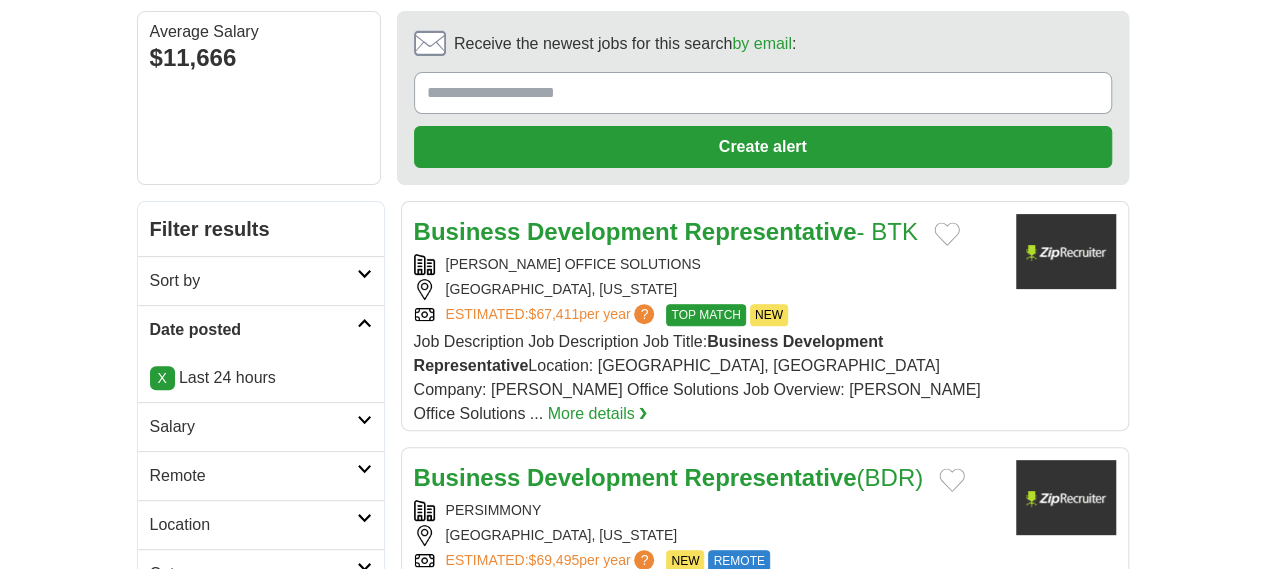 drag, startPoint x: 1279, startPoint y: 61, endPoint x: 621, endPoint y: 328, distance: 710.1077 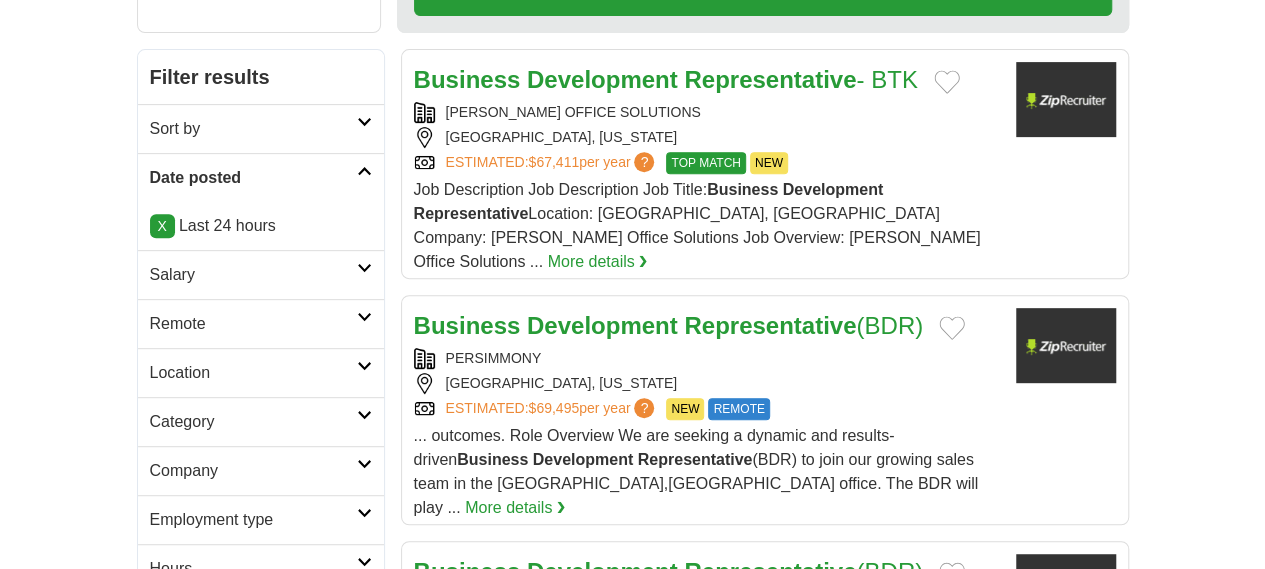 scroll, scrollTop: 0, scrollLeft: 0, axis: both 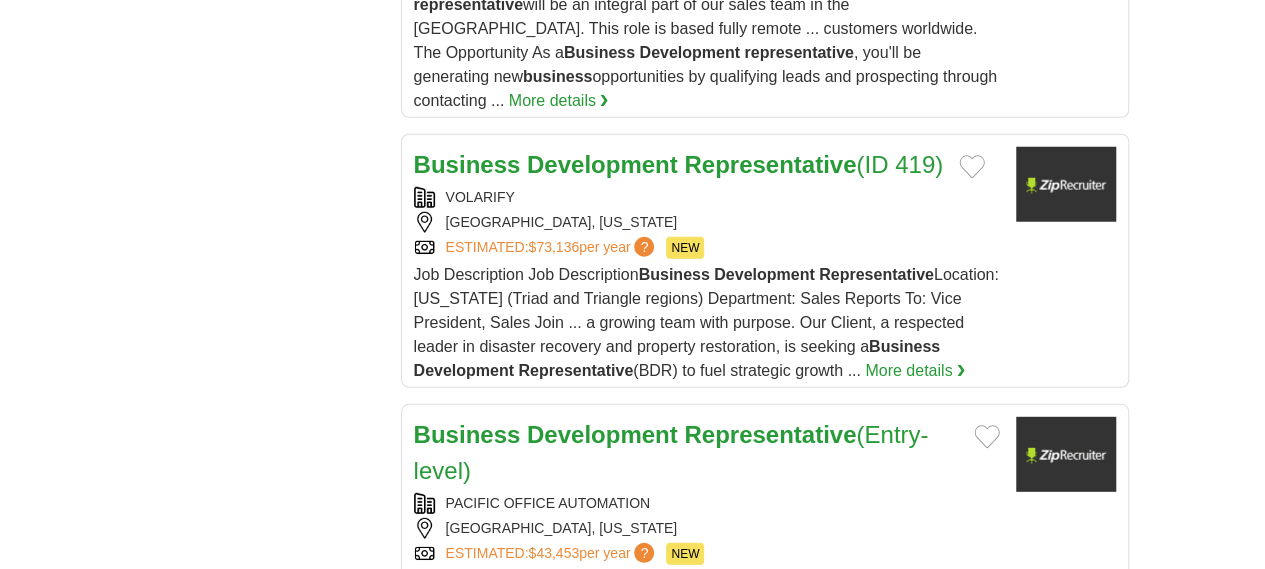click on "5" at bounding box center (804, 990) 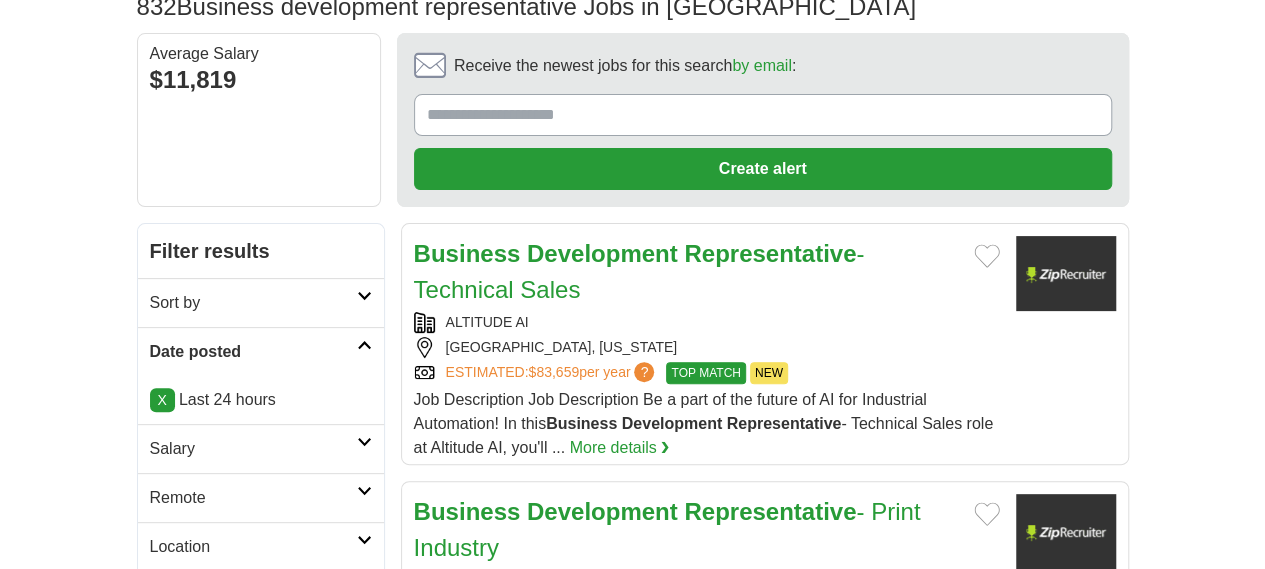 scroll, scrollTop: 188, scrollLeft: 0, axis: vertical 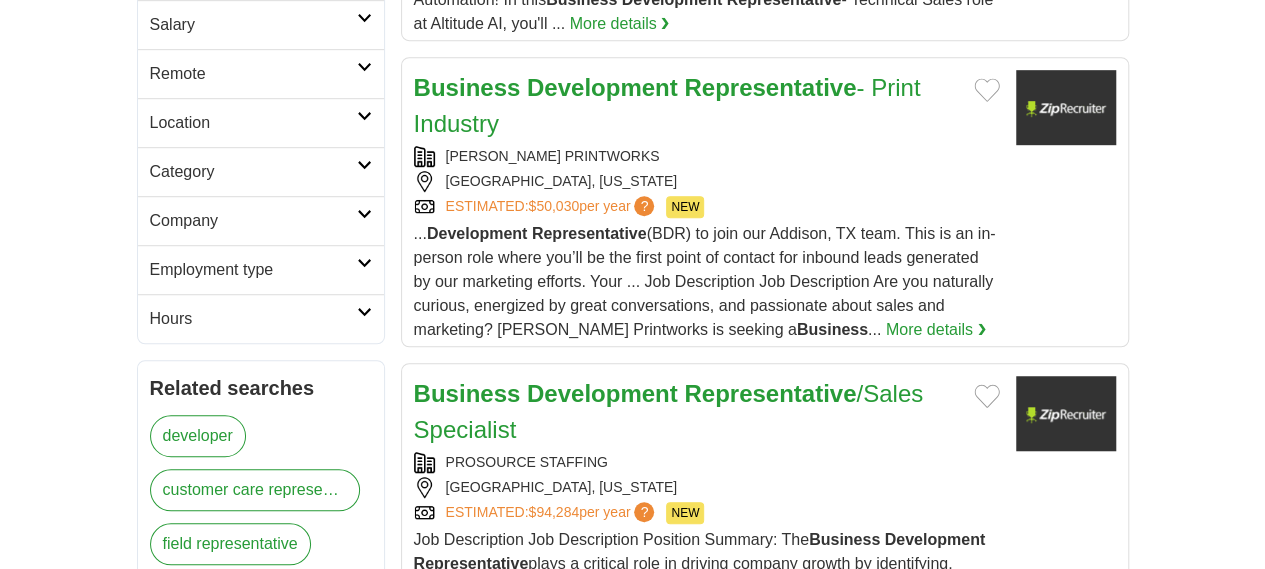 drag, startPoint x: 1279, startPoint y: 21, endPoint x: 771, endPoint y: 63, distance: 509.73328 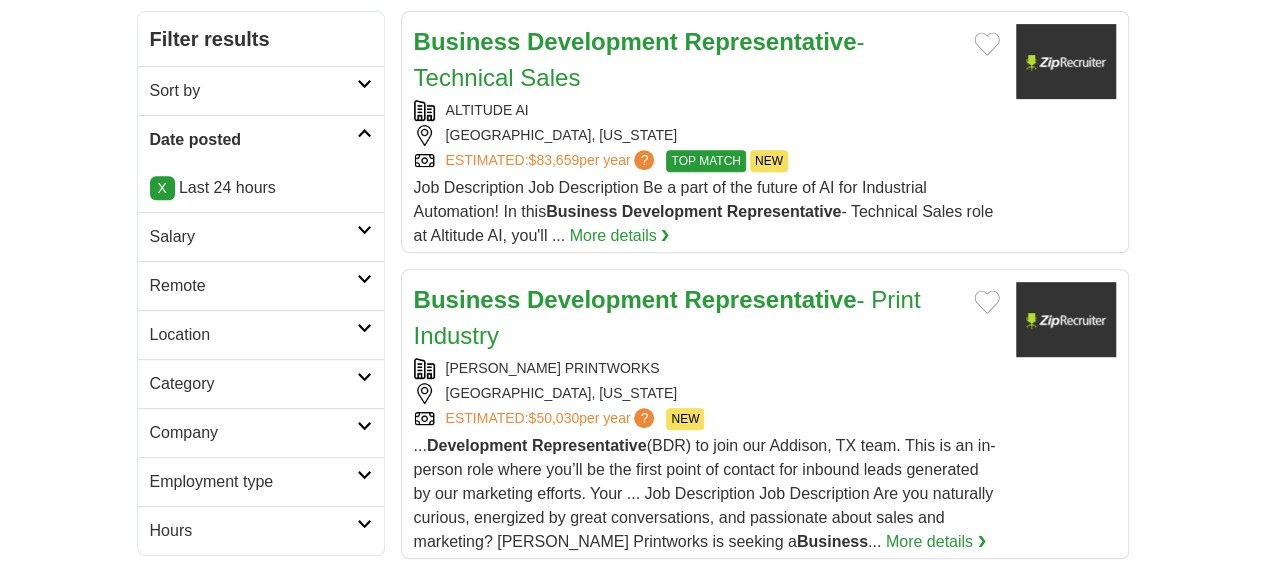 scroll, scrollTop: 0, scrollLeft: 0, axis: both 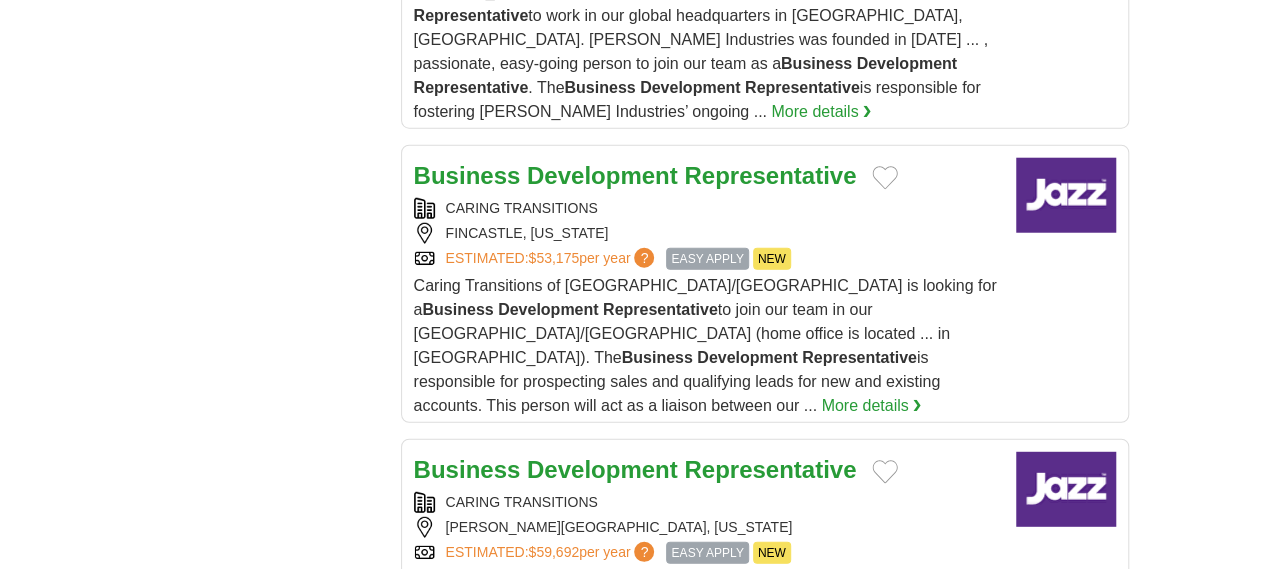 click on "6" at bounding box center [828, 1235] 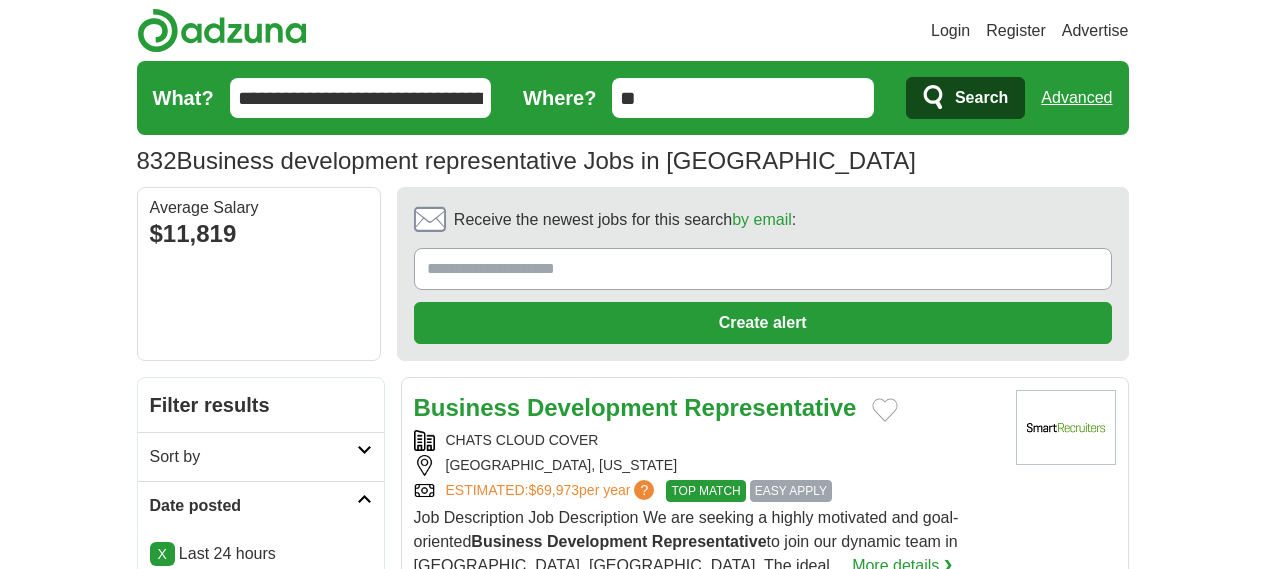 scroll, scrollTop: 0, scrollLeft: 0, axis: both 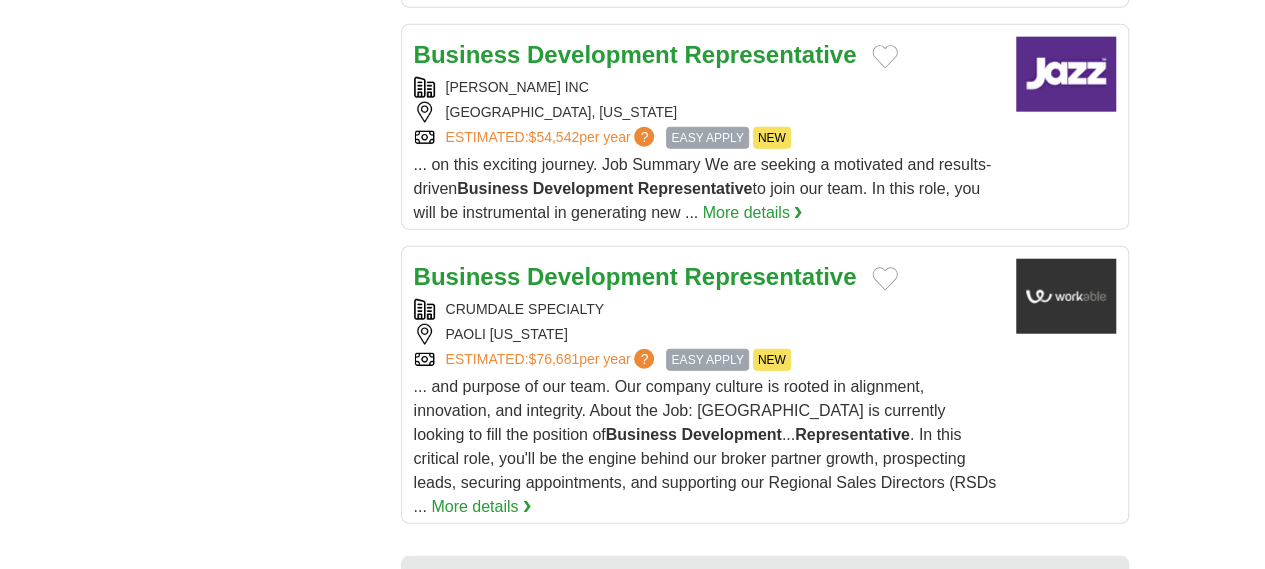 click on "7" at bounding box center [852, 796] 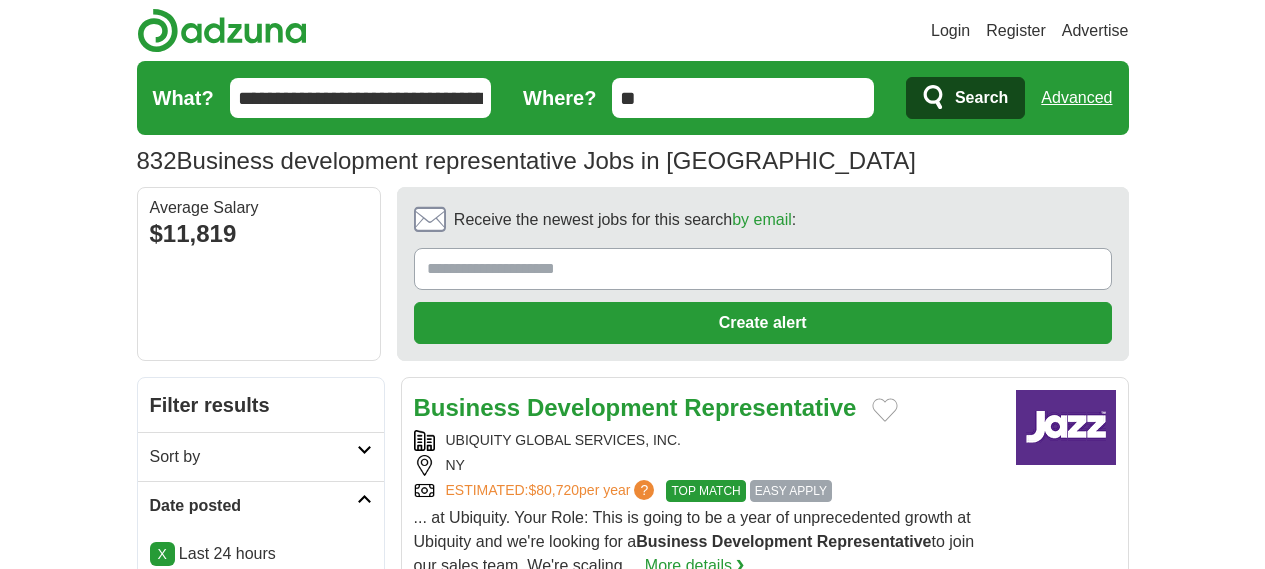 scroll, scrollTop: 0, scrollLeft: 0, axis: both 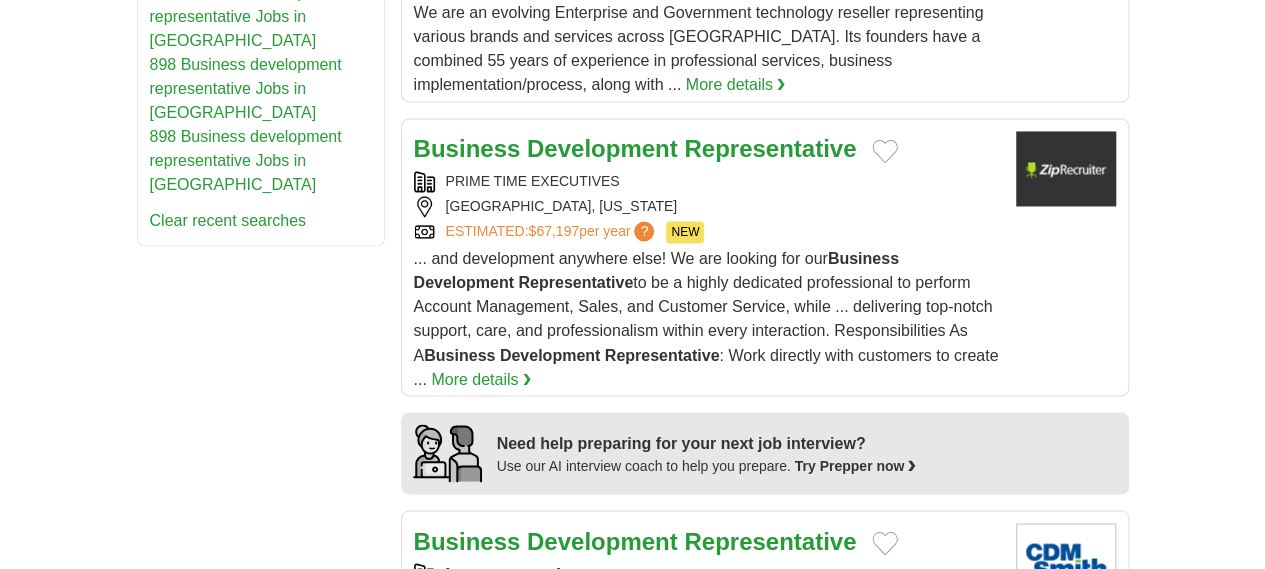 drag, startPoint x: 1279, startPoint y: 84, endPoint x: 1242, endPoint y: 335, distance: 253.71243 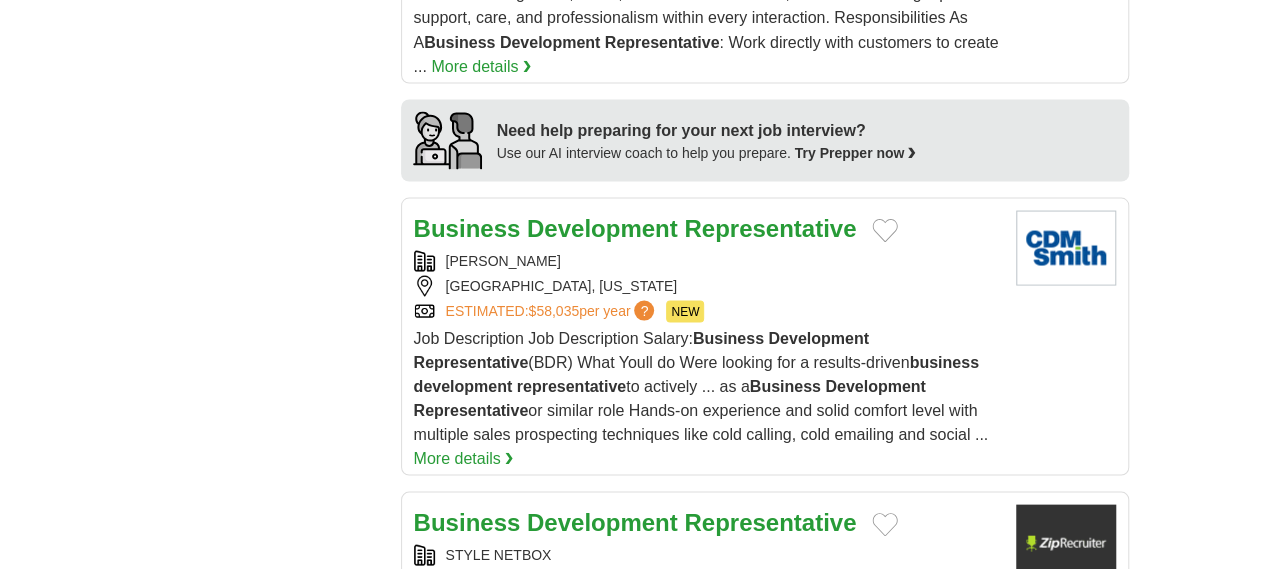 scroll, scrollTop: 1930, scrollLeft: 0, axis: vertical 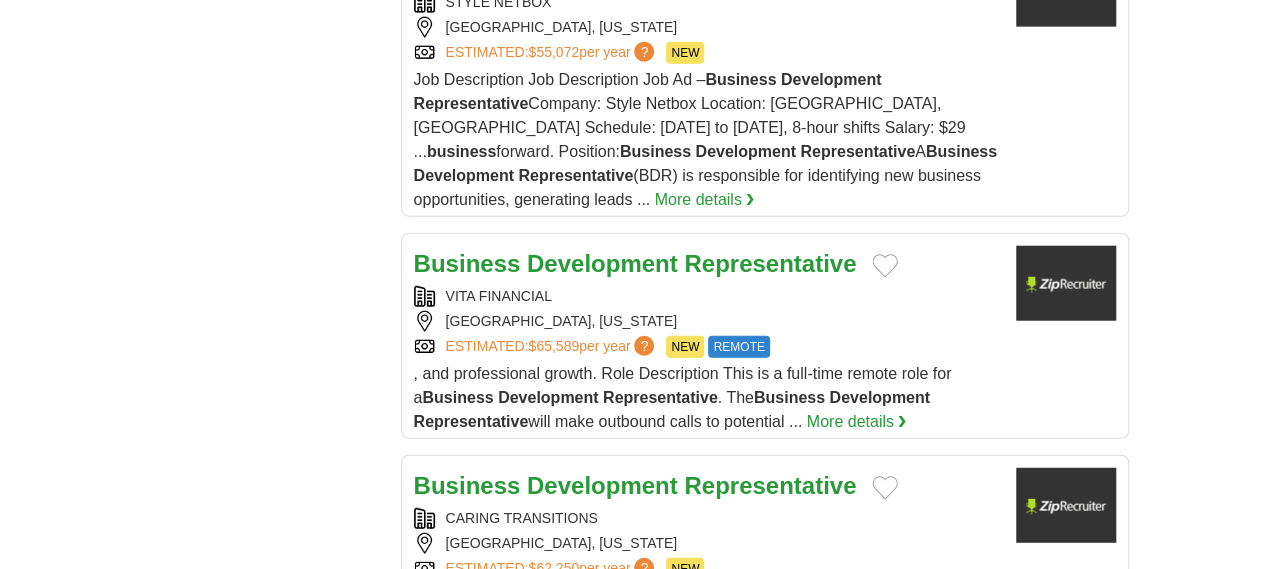 click on "Results  61-70  of  832" at bounding box center [765, 961] 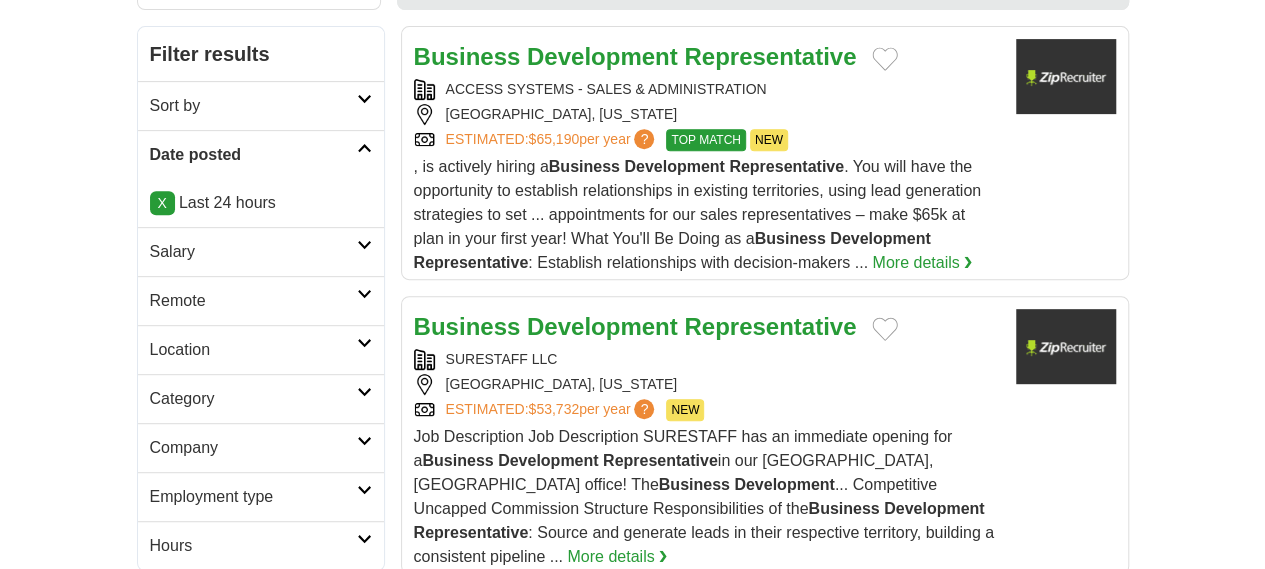 scroll, scrollTop: 0, scrollLeft: 0, axis: both 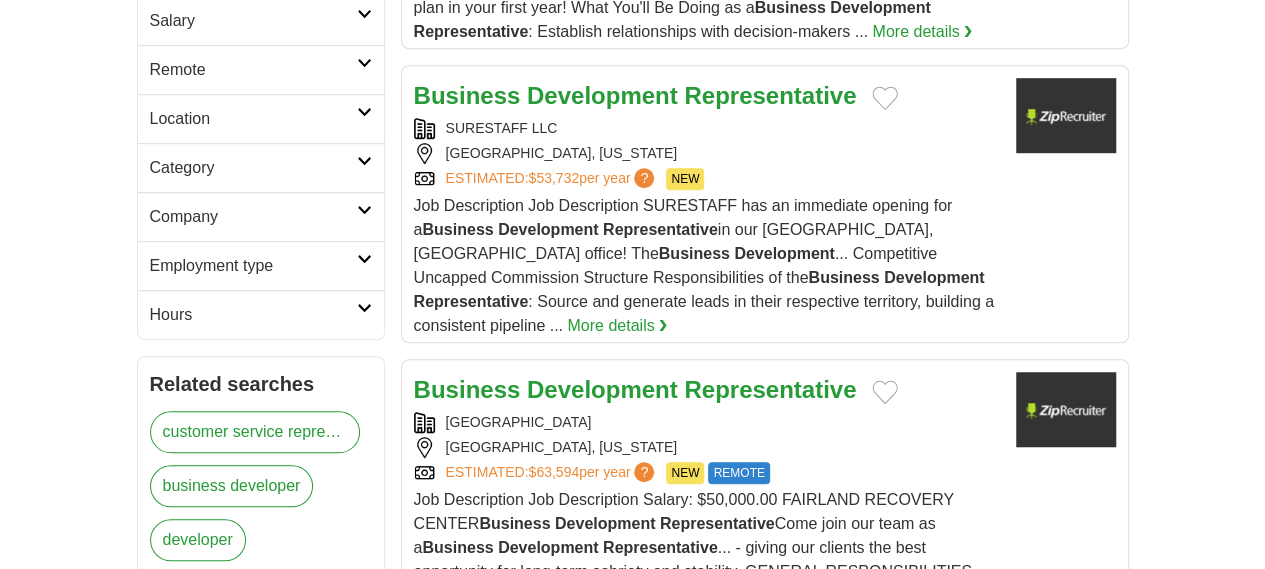 drag, startPoint x: 1279, startPoint y: 43, endPoint x: 1264, endPoint y: 133, distance: 91.24144 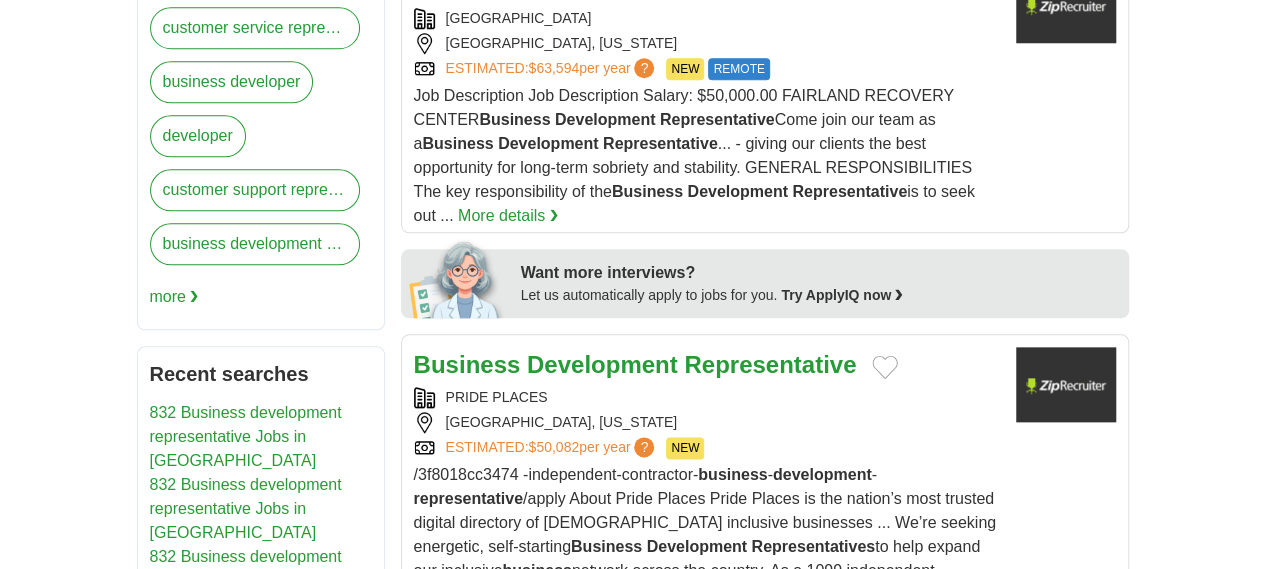 scroll, scrollTop: 990, scrollLeft: 0, axis: vertical 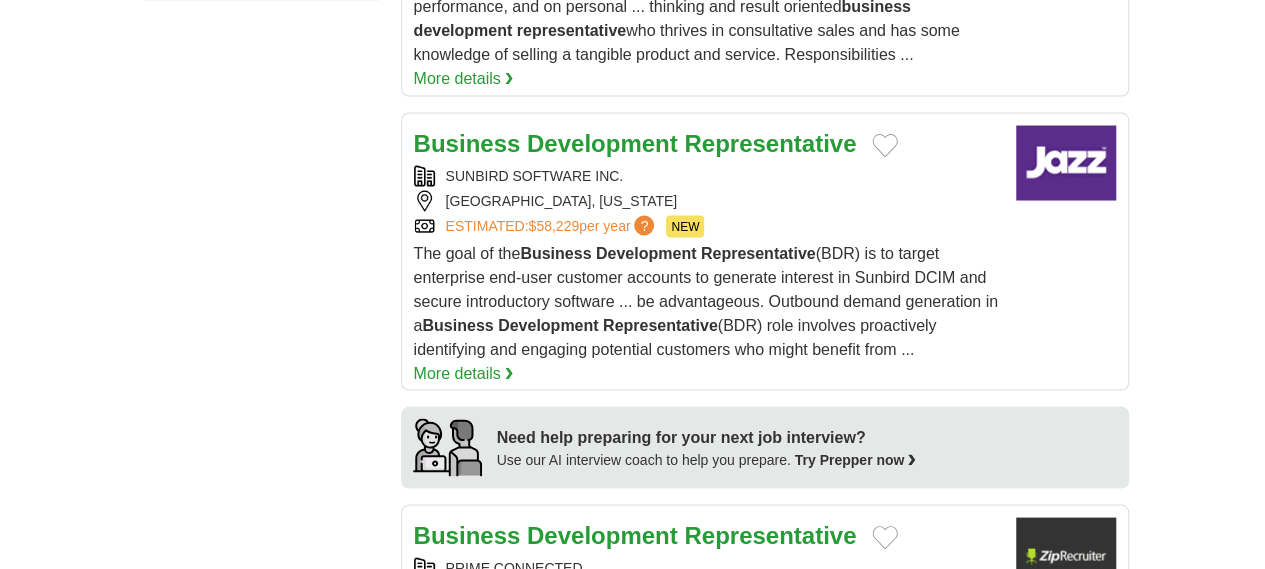 drag, startPoint x: 647, startPoint y: 179, endPoint x: 609, endPoint y: 160, distance: 42.48529 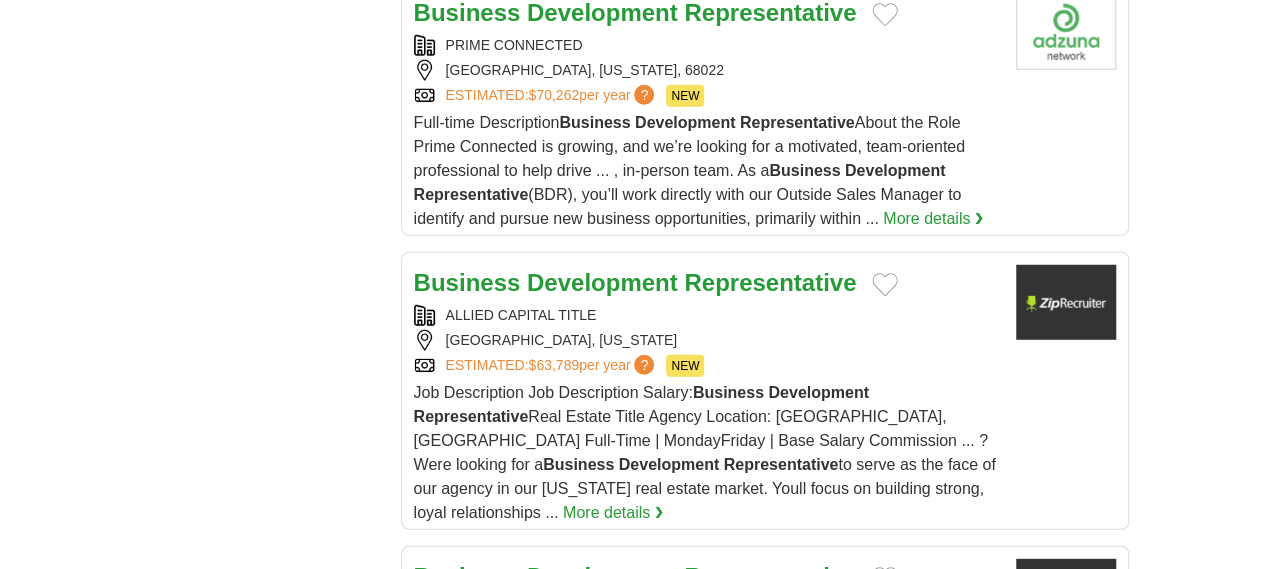 scroll, scrollTop: 2622, scrollLeft: 0, axis: vertical 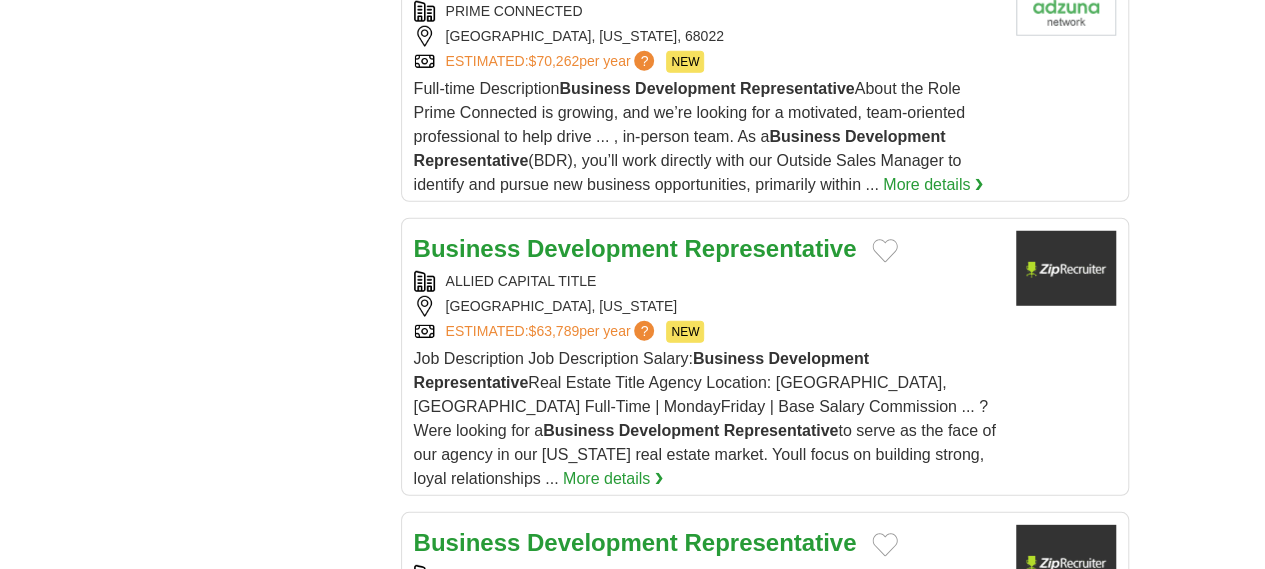 click on "9" at bounding box center [887, 1038] 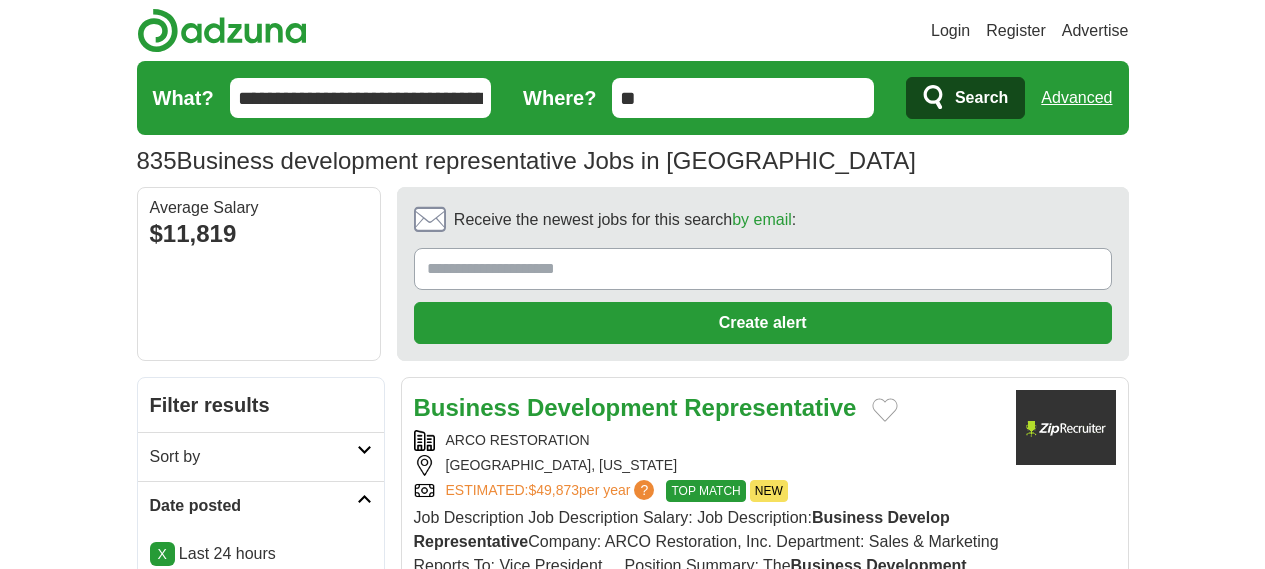 scroll, scrollTop: 0, scrollLeft: 0, axis: both 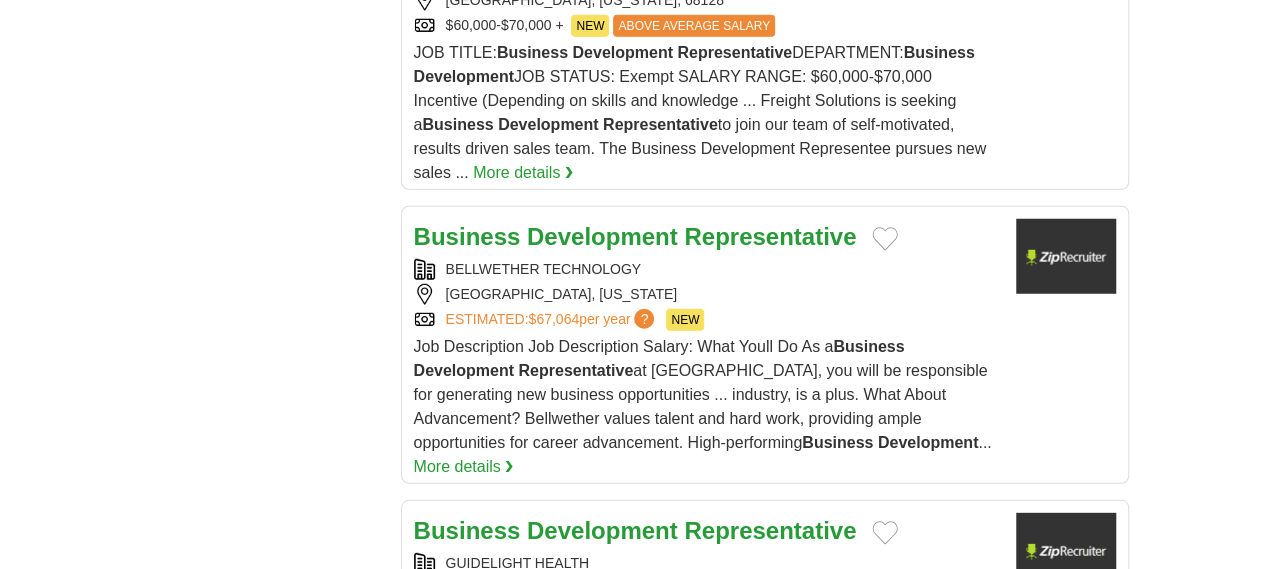 click on "10" at bounding box center [888, 1026] 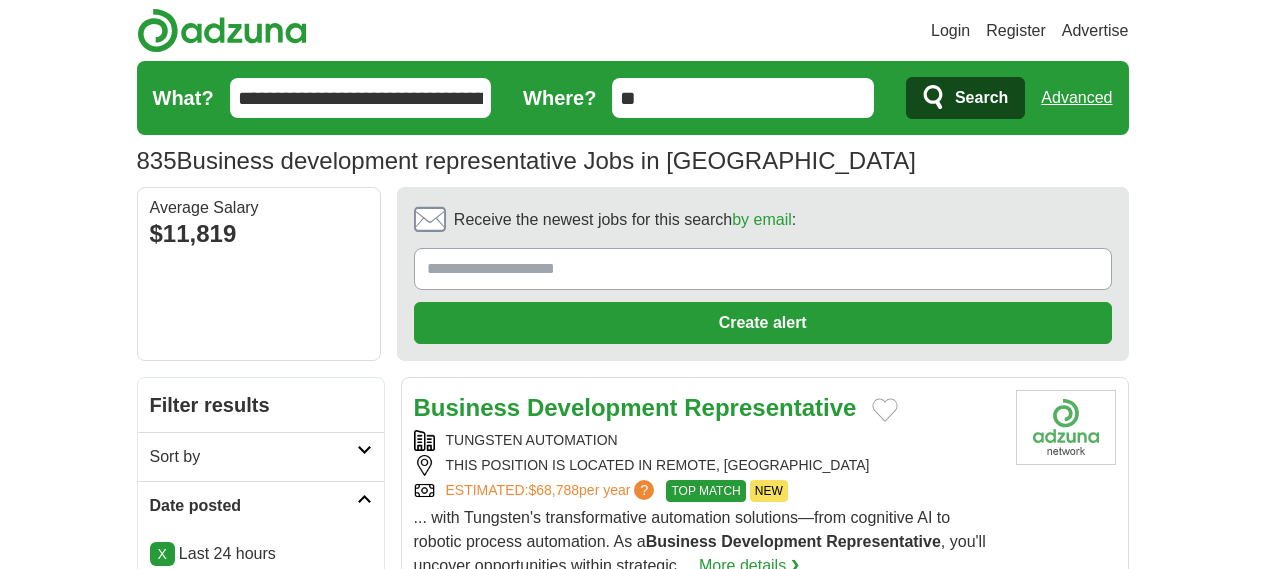 scroll, scrollTop: 0, scrollLeft: 0, axis: both 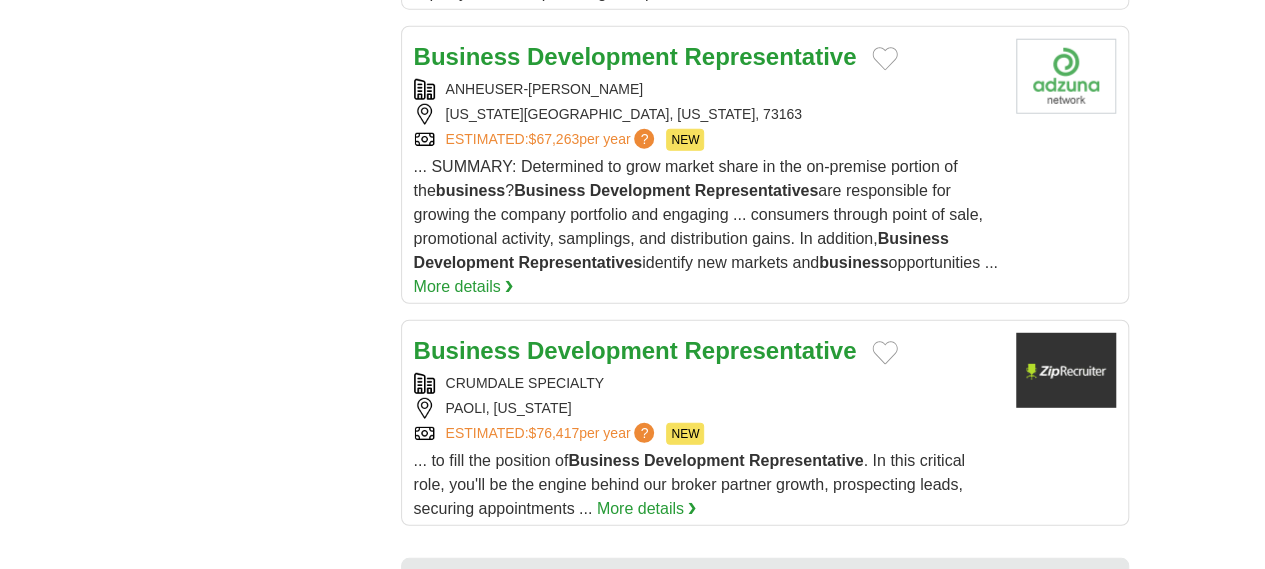 click on "11" at bounding box center [892, 798] 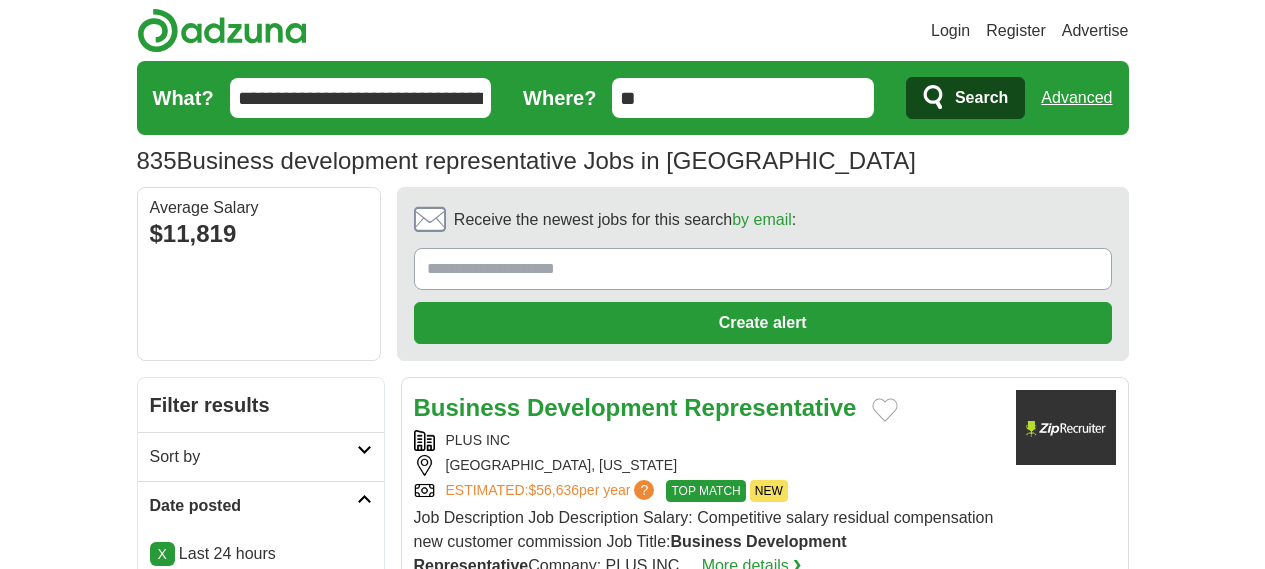 scroll, scrollTop: 0, scrollLeft: 0, axis: both 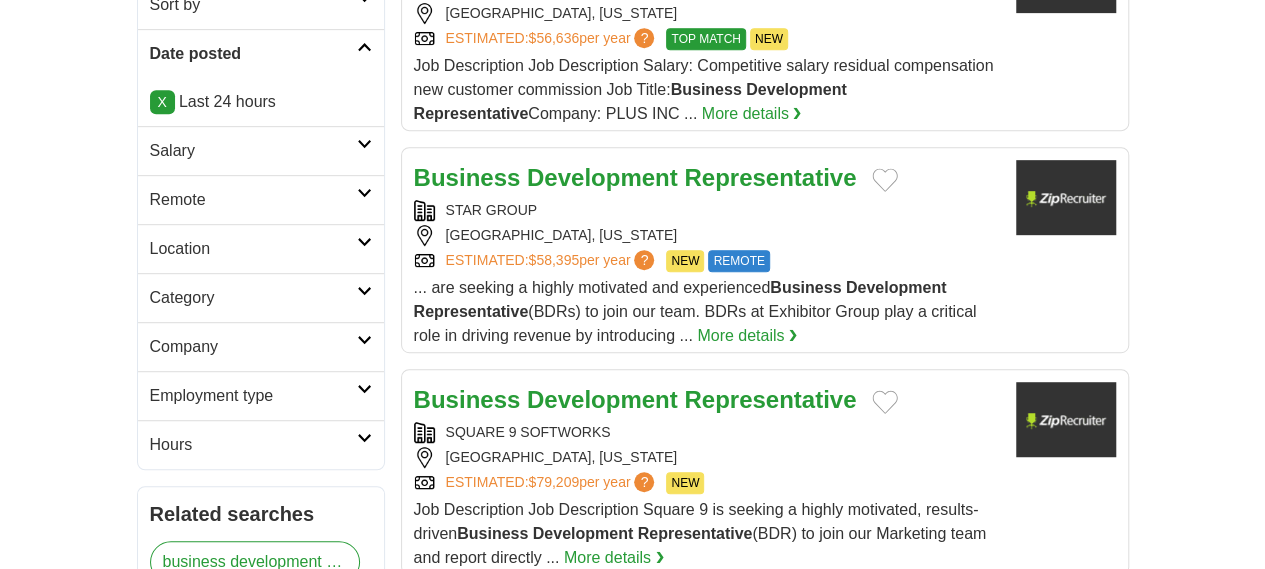 drag, startPoint x: 667, startPoint y: 256, endPoint x: 717, endPoint y: 268, distance: 51.41984 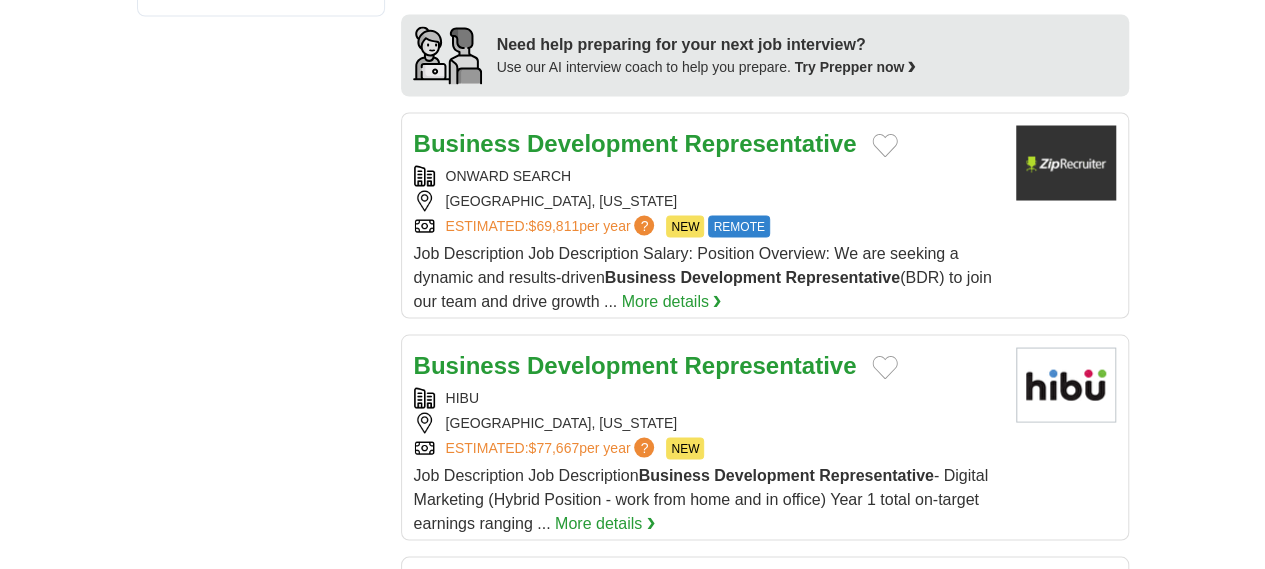 scroll, scrollTop: 452, scrollLeft: 0, axis: vertical 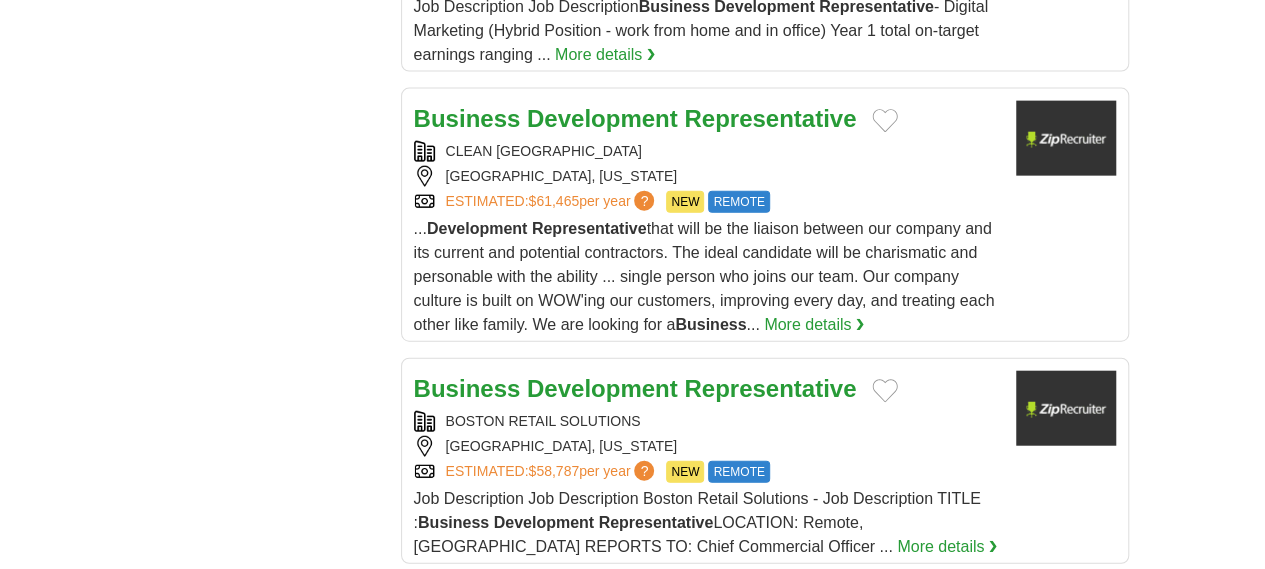 click on "12" at bounding box center (897, 836) 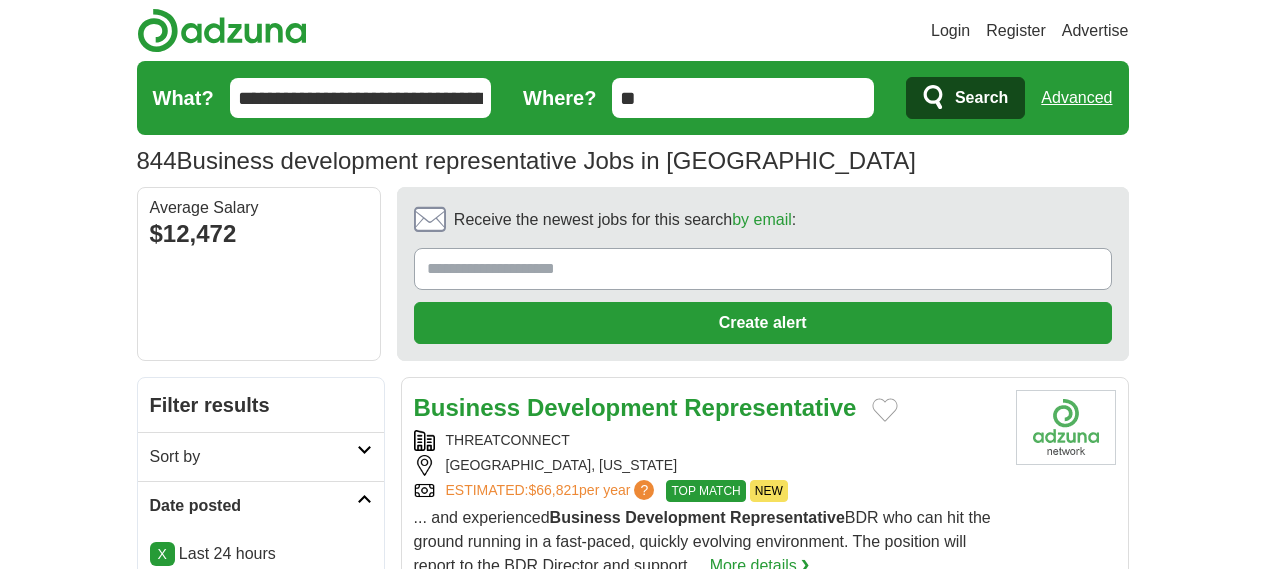 scroll, scrollTop: 0, scrollLeft: 0, axis: both 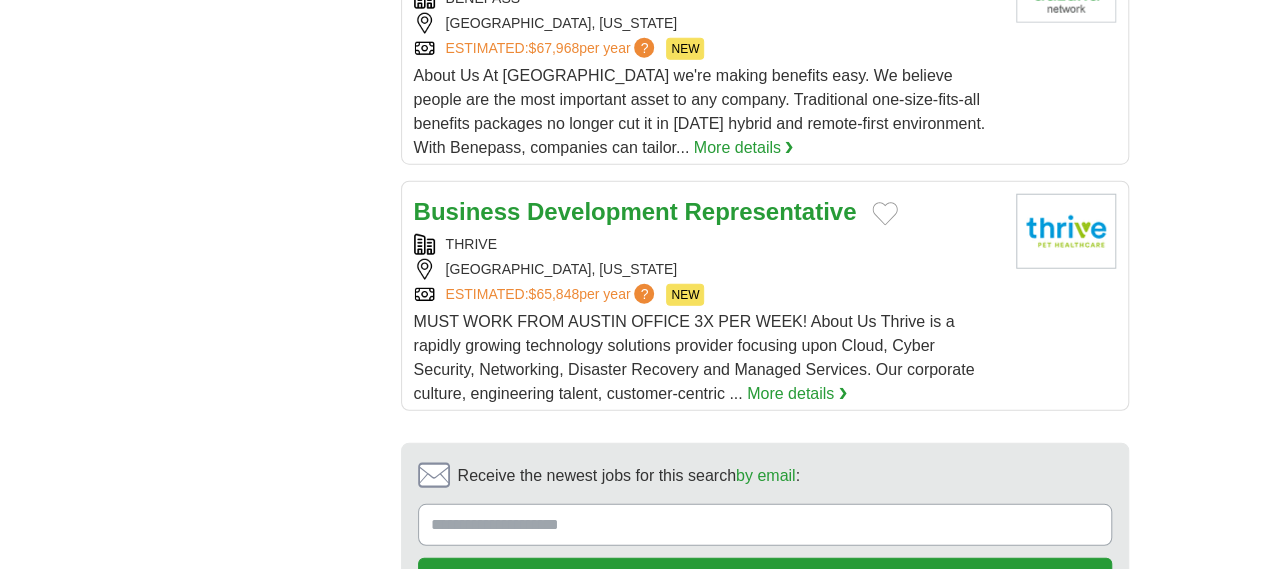 click on "13" at bounding box center [940, 683] 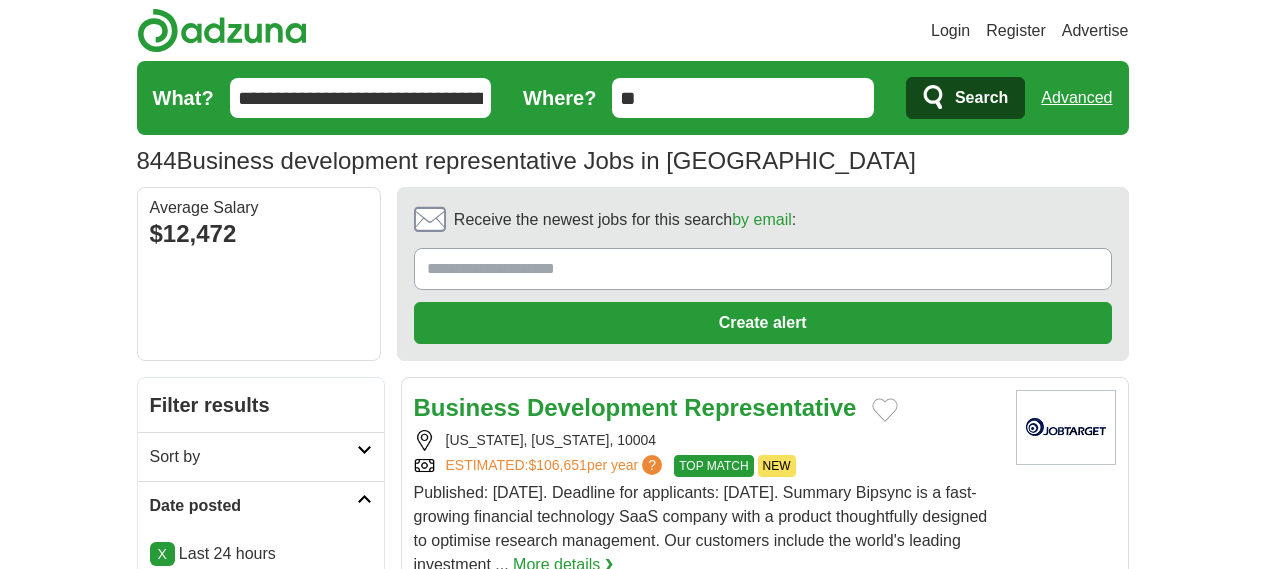 scroll, scrollTop: 0, scrollLeft: 0, axis: both 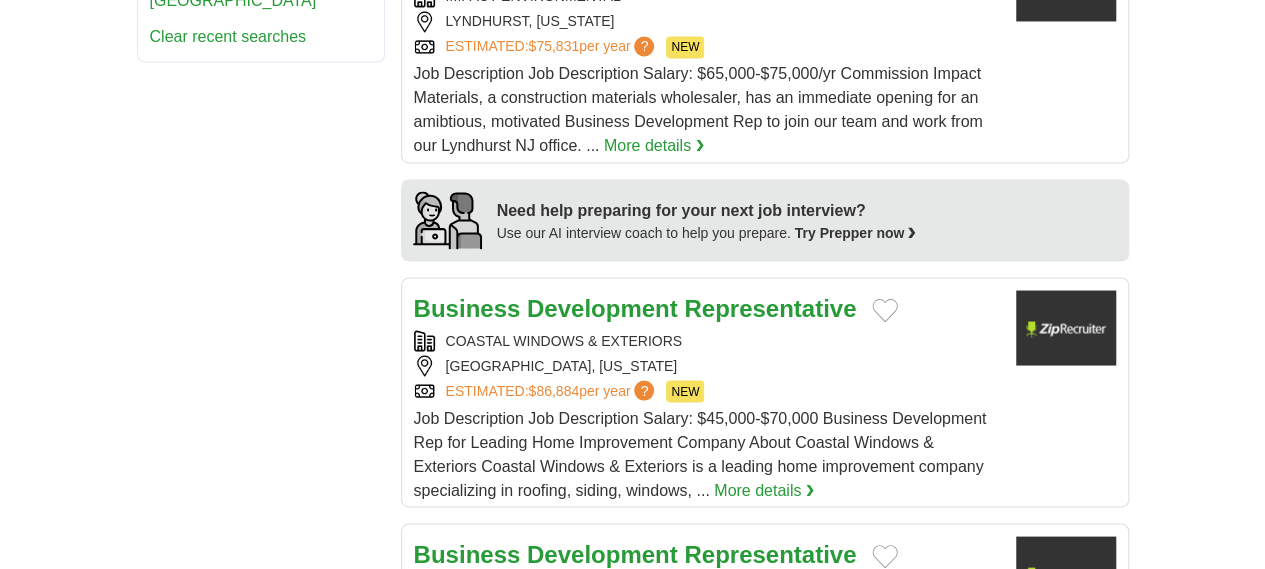 drag, startPoint x: 1279, startPoint y: 42, endPoint x: 1276, endPoint y: 329, distance: 287.0157 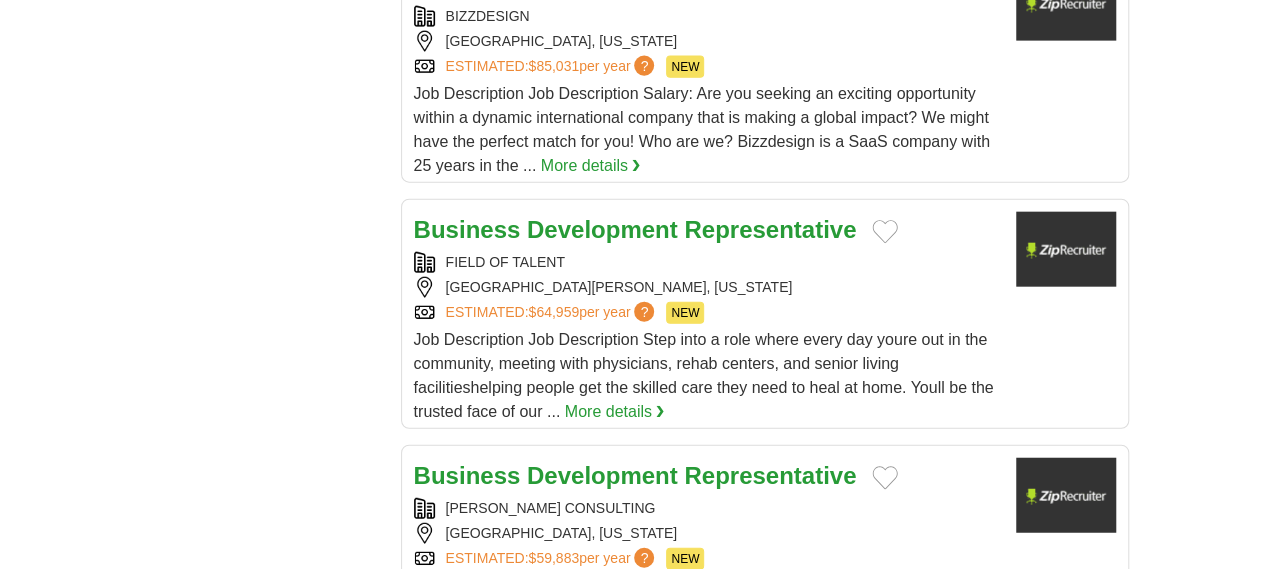 scroll, scrollTop: 2332, scrollLeft: 0, axis: vertical 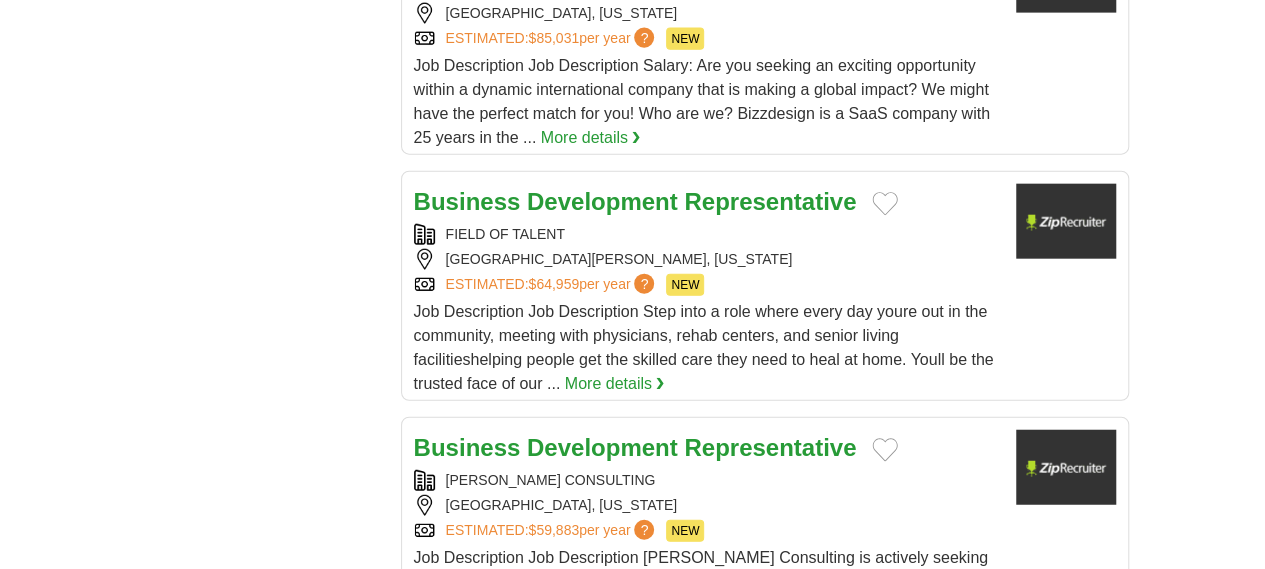 click on "14" at bounding box center [944, 919] 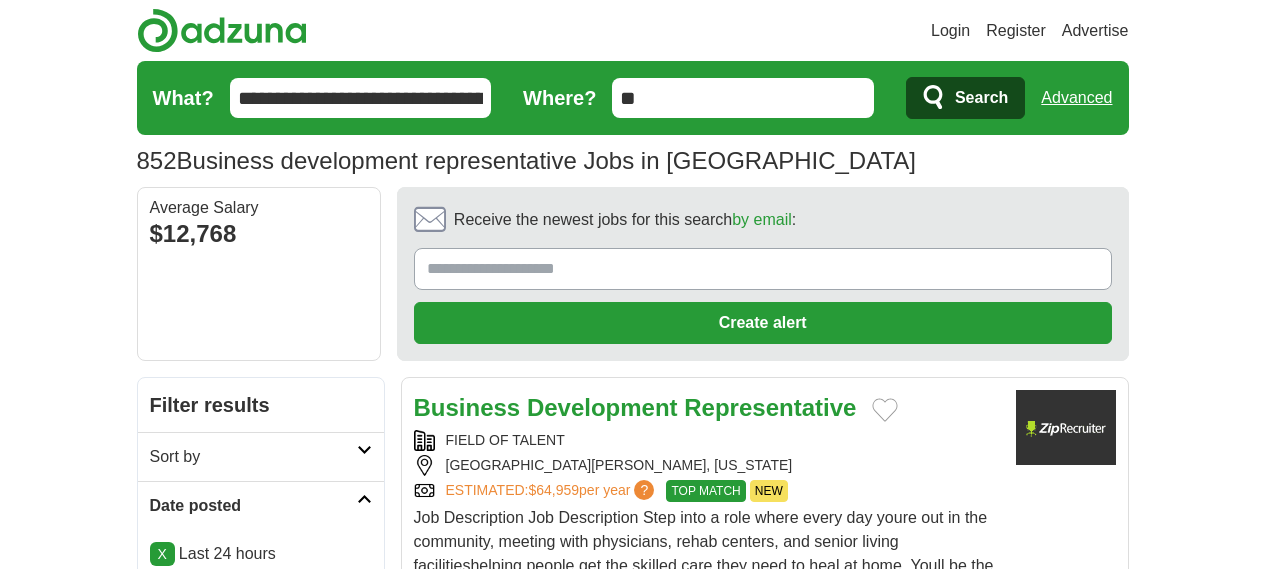 scroll, scrollTop: 0, scrollLeft: 0, axis: both 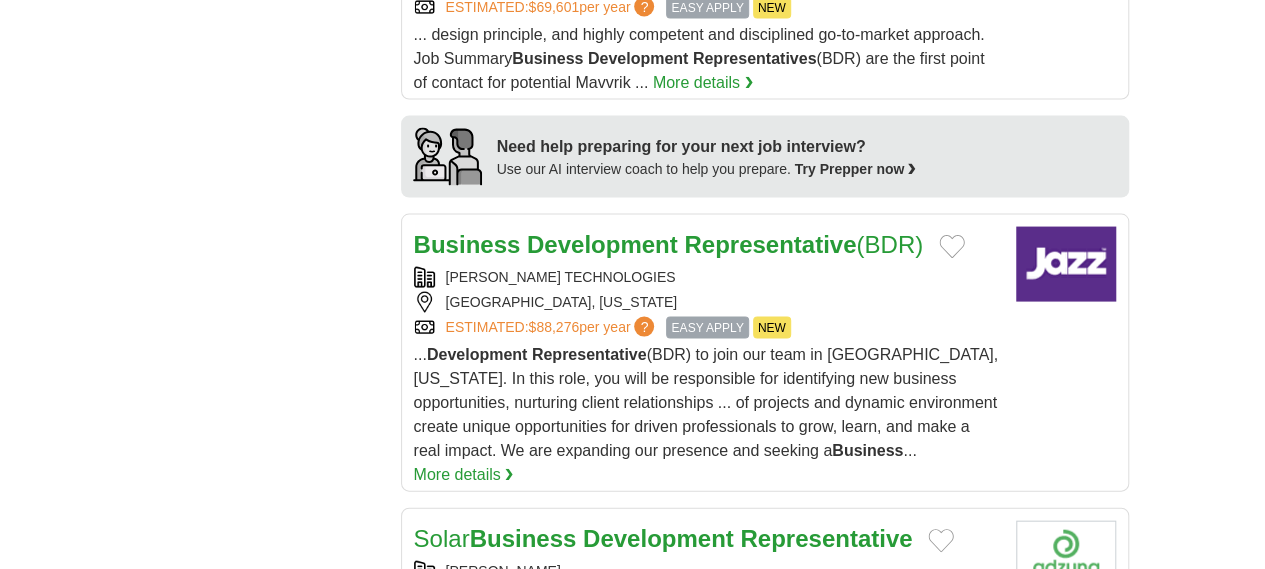 drag, startPoint x: 1279, startPoint y: 65, endPoint x: 994, endPoint y: 300, distance: 369.3914 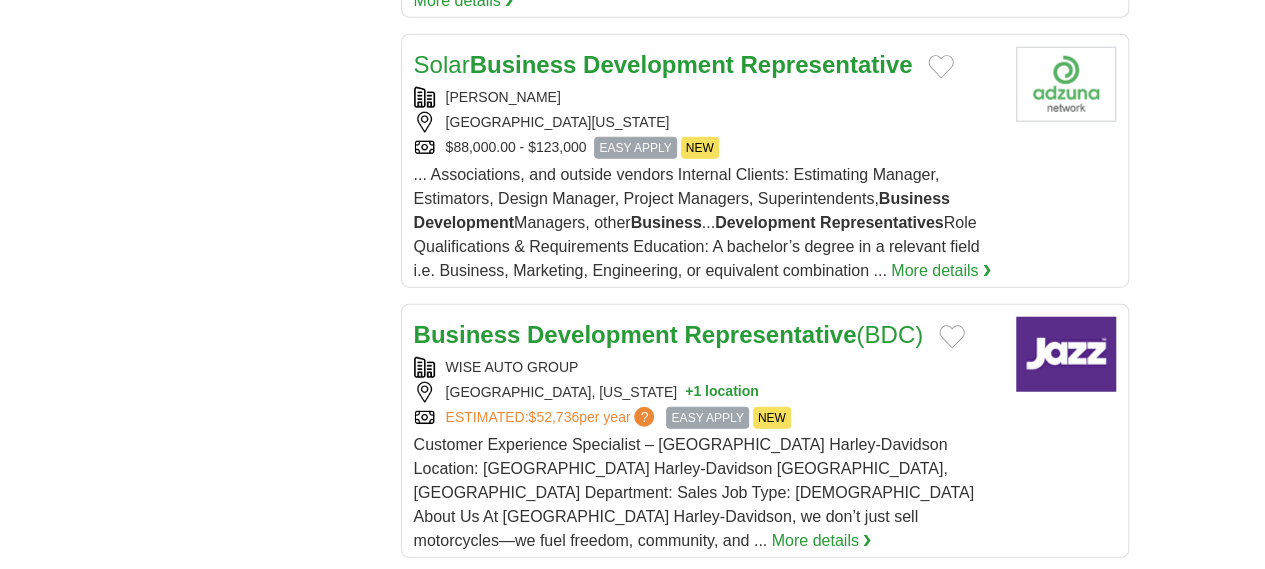scroll, scrollTop: 2437, scrollLeft: 0, axis: vertical 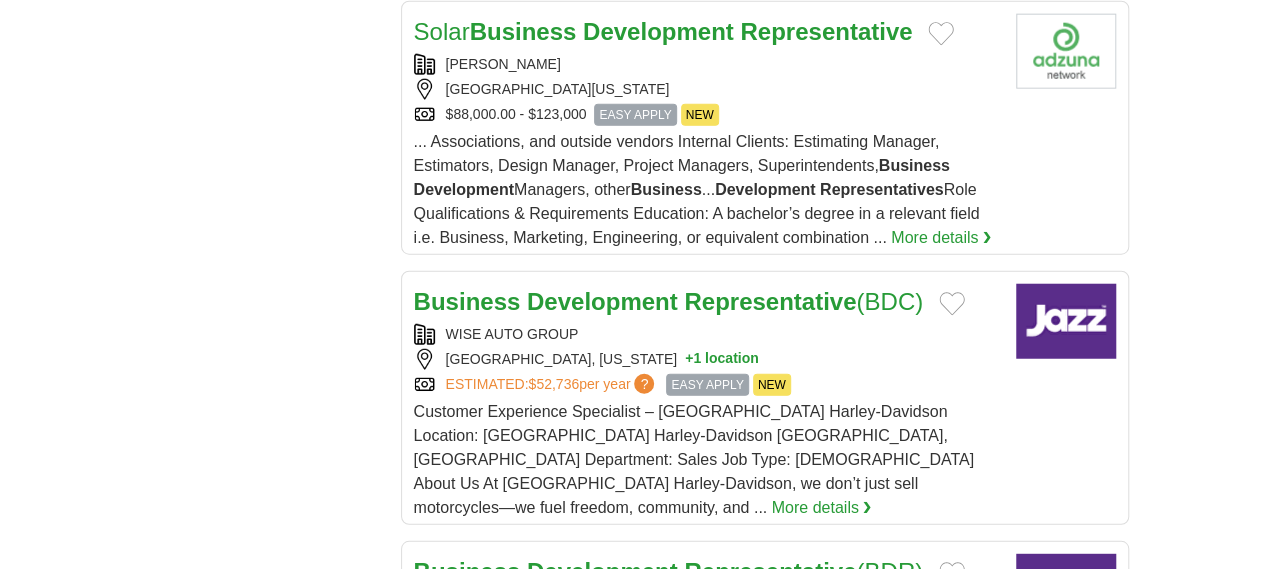click on "15" at bounding box center (944, 1043) 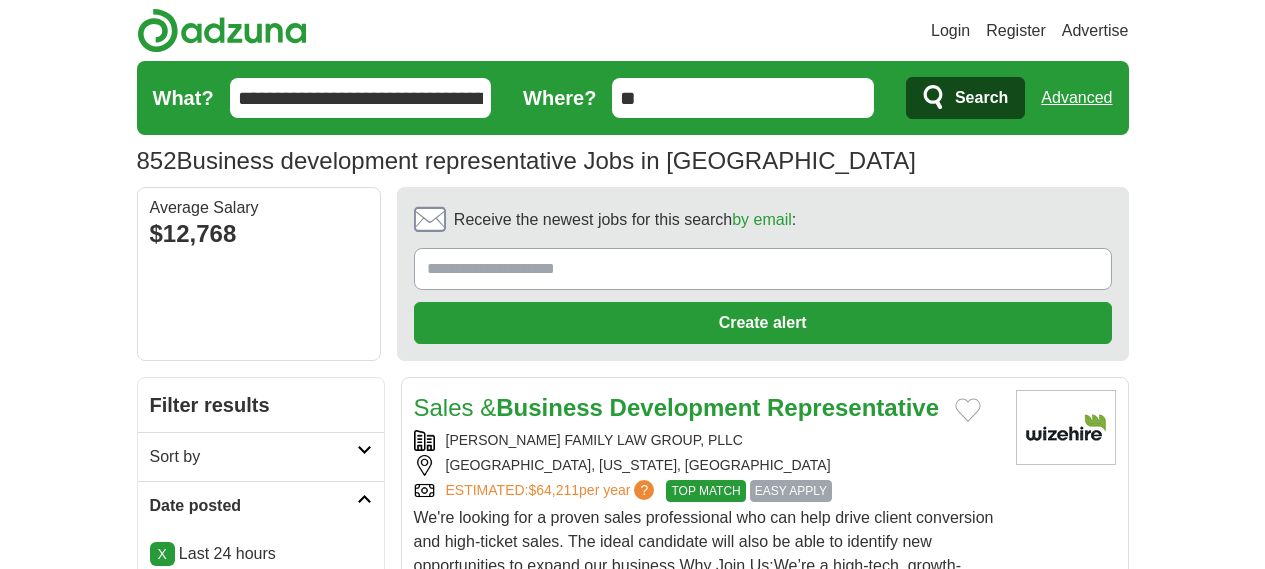 scroll, scrollTop: 0, scrollLeft: 0, axis: both 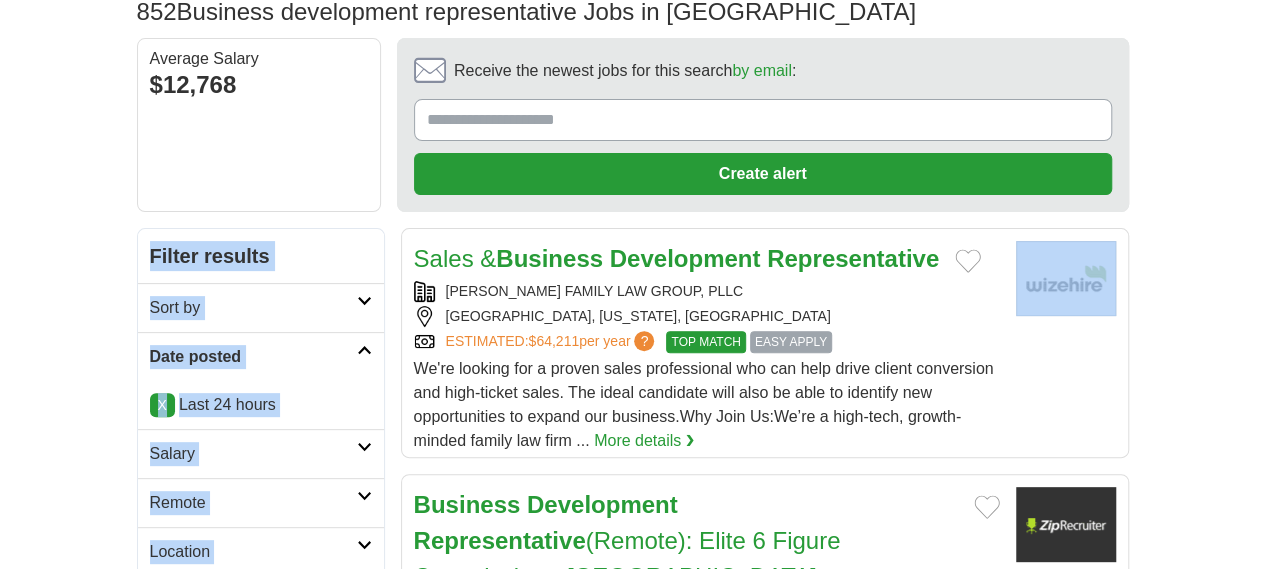 drag, startPoint x: 1263, startPoint y: 109, endPoint x: 1240, endPoint y: 149, distance: 46.141087 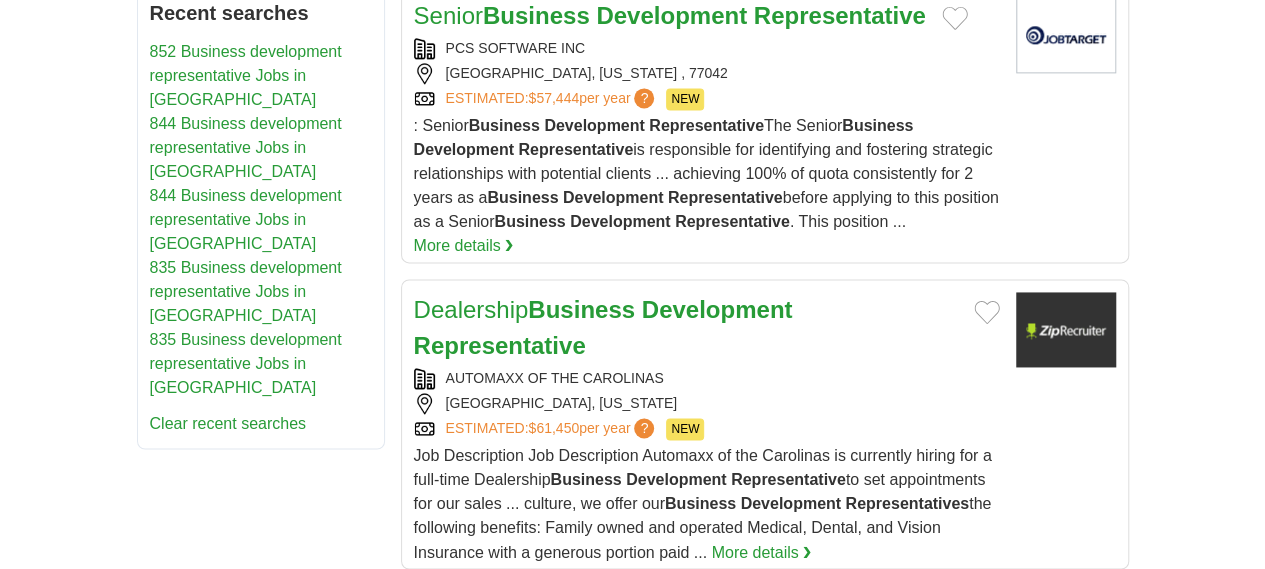 scroll, scrollTop: 1414, scrollLeft: 0, axis: vertical 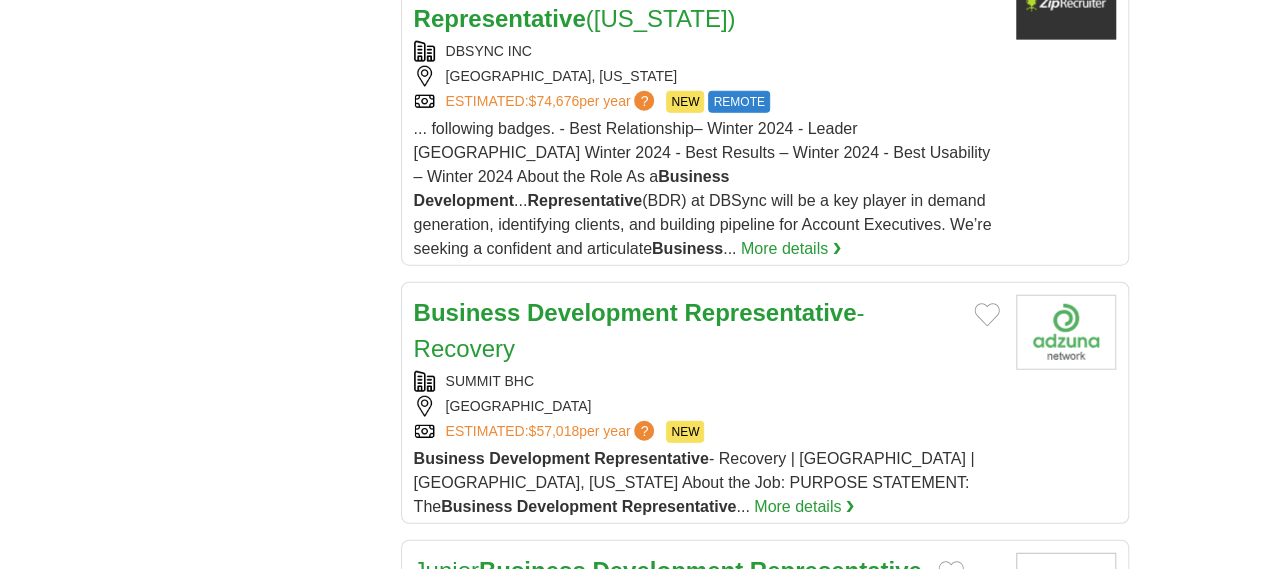 click on "16" at bounding box center (944, 1288) 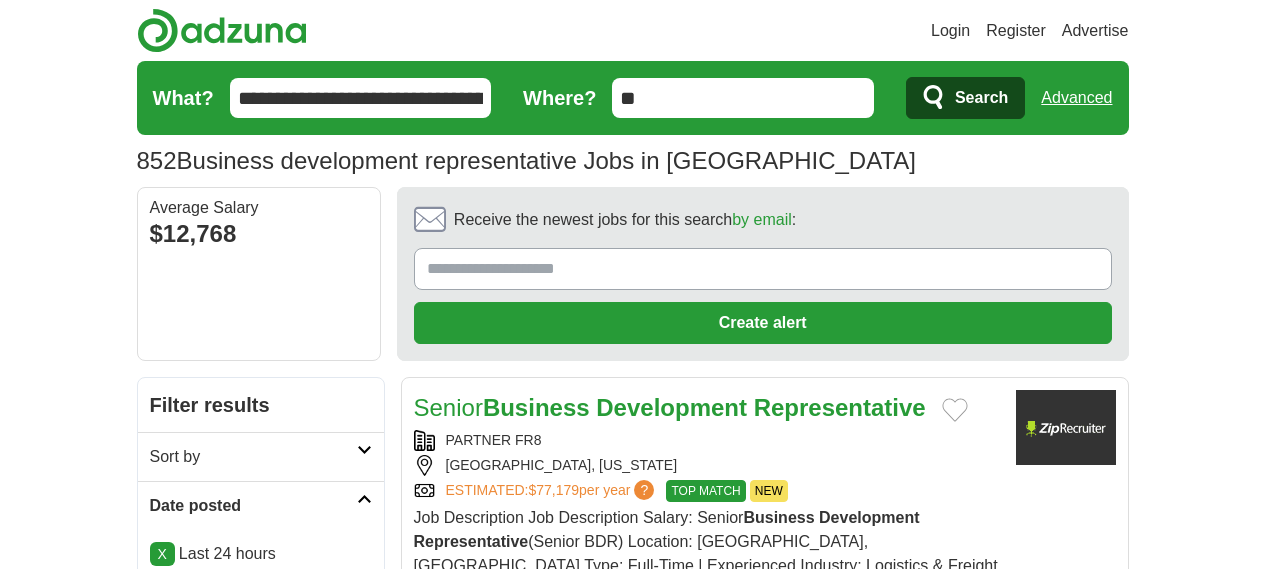 scroll, scrollTop: 0, scrollLeft: 0, axis: both 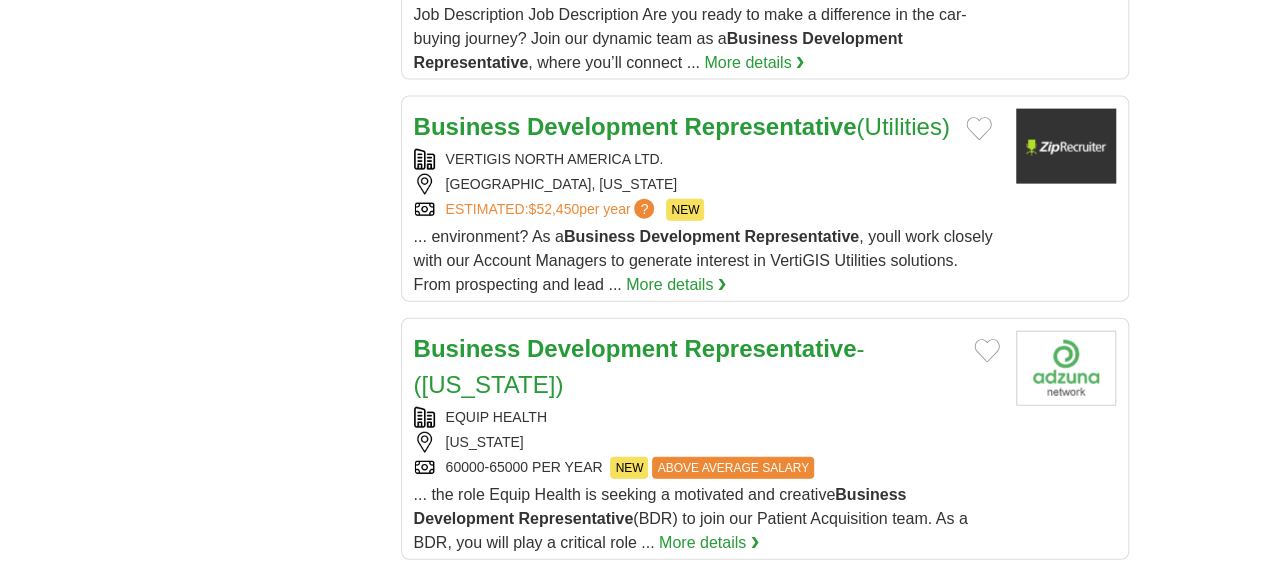click on "17" at bounding box center (944, 1078) 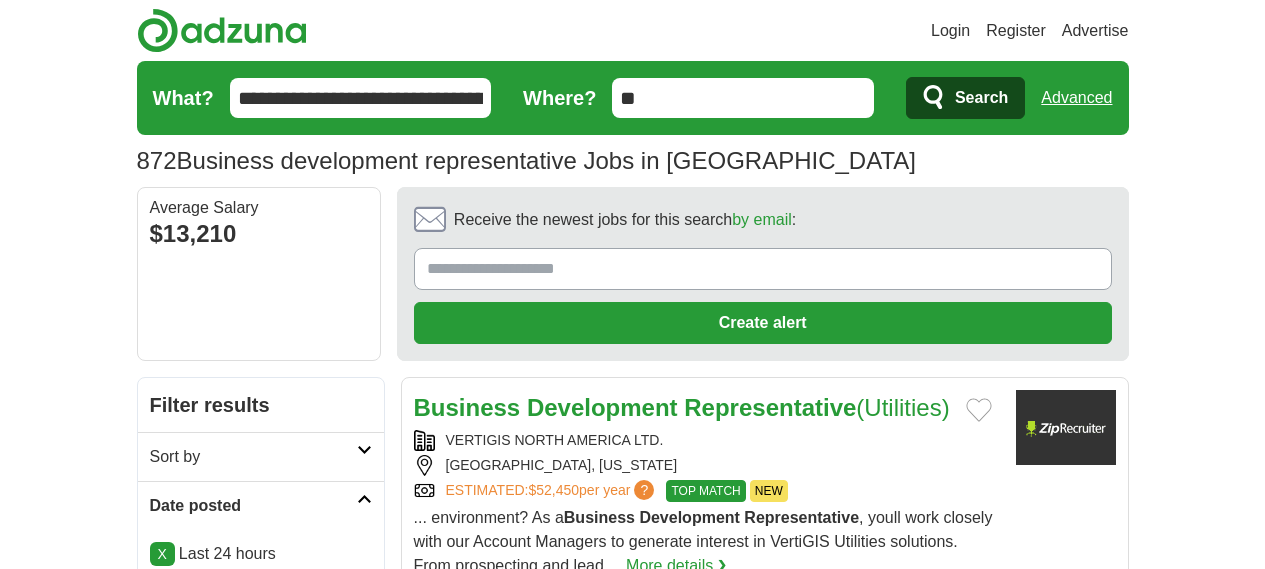 scroll, scrollTop: 278, scrollLeft: 0, axis: vertical 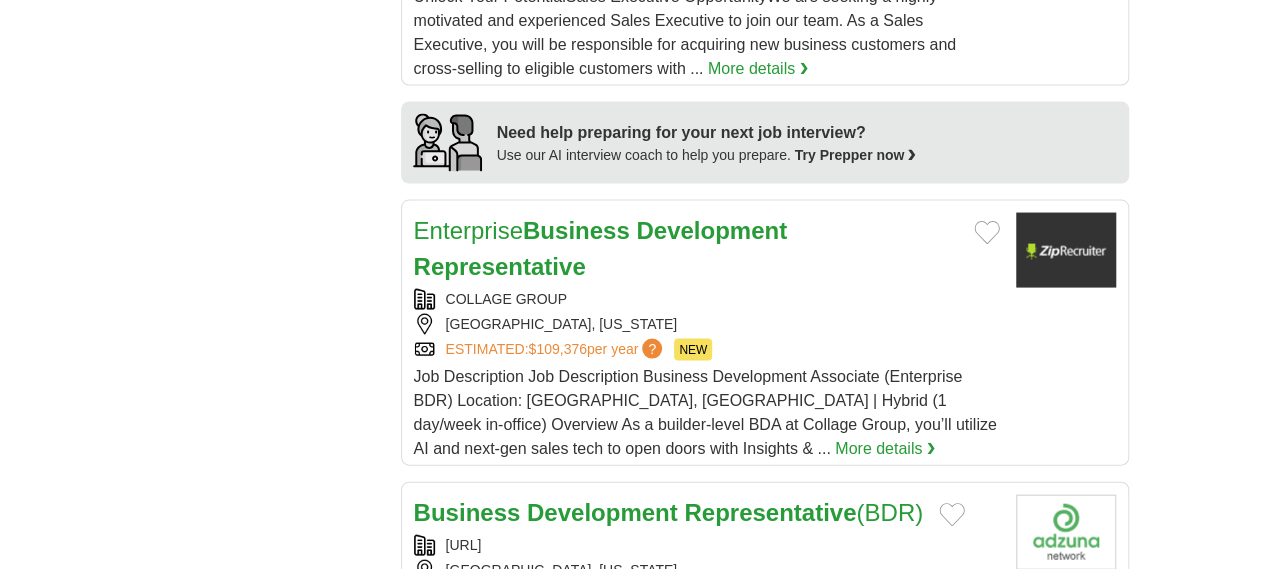 drag, startPoint x: 1279, startPoint y: 51, endPoint x: 1133, endPoint y: 369, distance: 349.91428 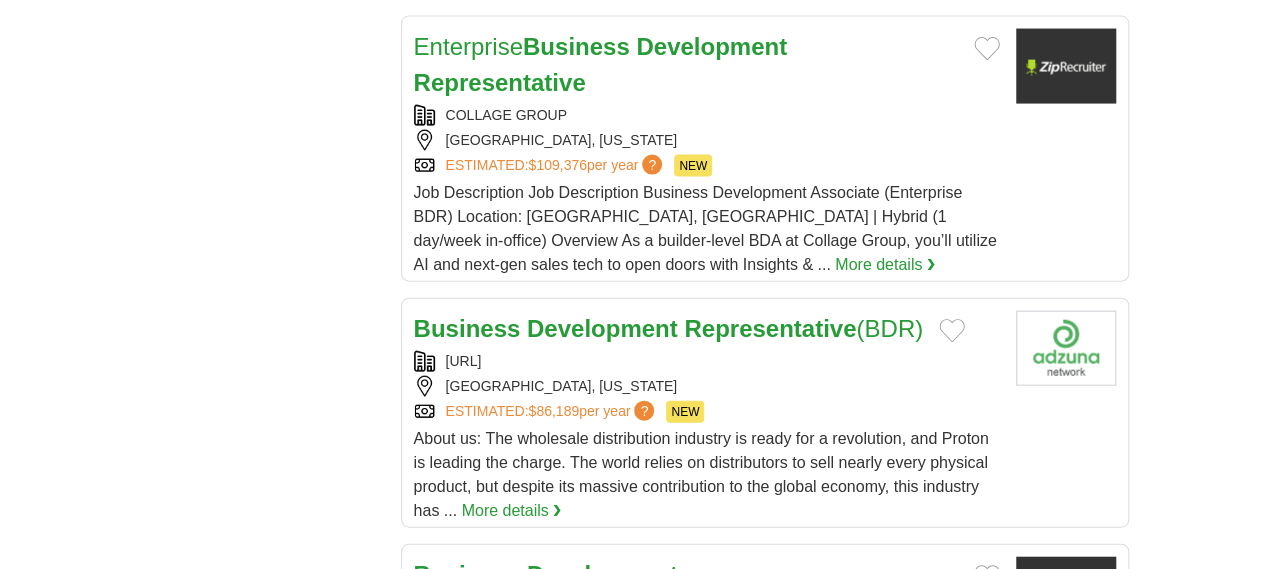scroll, scrollTop: 2409, scrollLeft: 0, axis: vertical 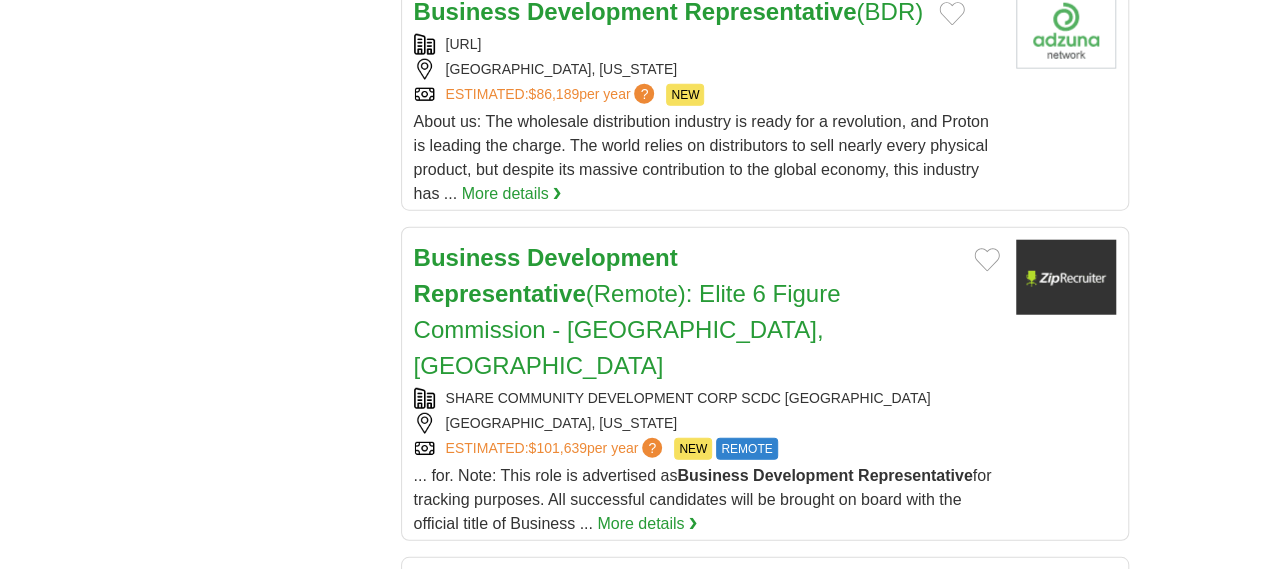 click on "18" at bounding box center (944, 1071) 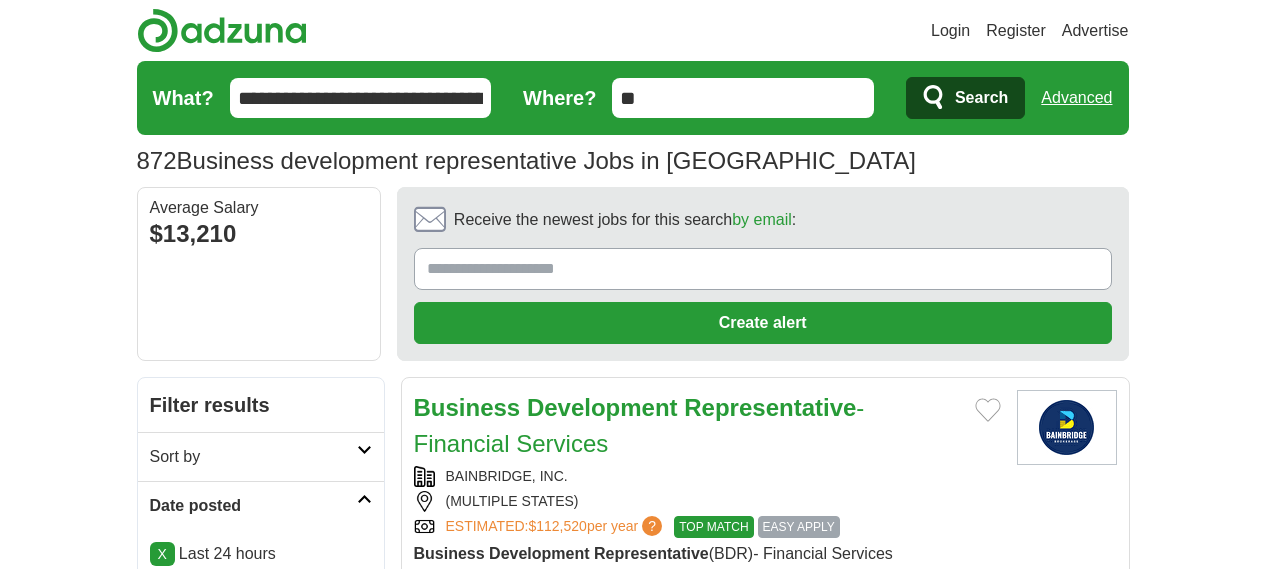 scroll, scrollTop: 0, scrollLeft: 0, axis: both 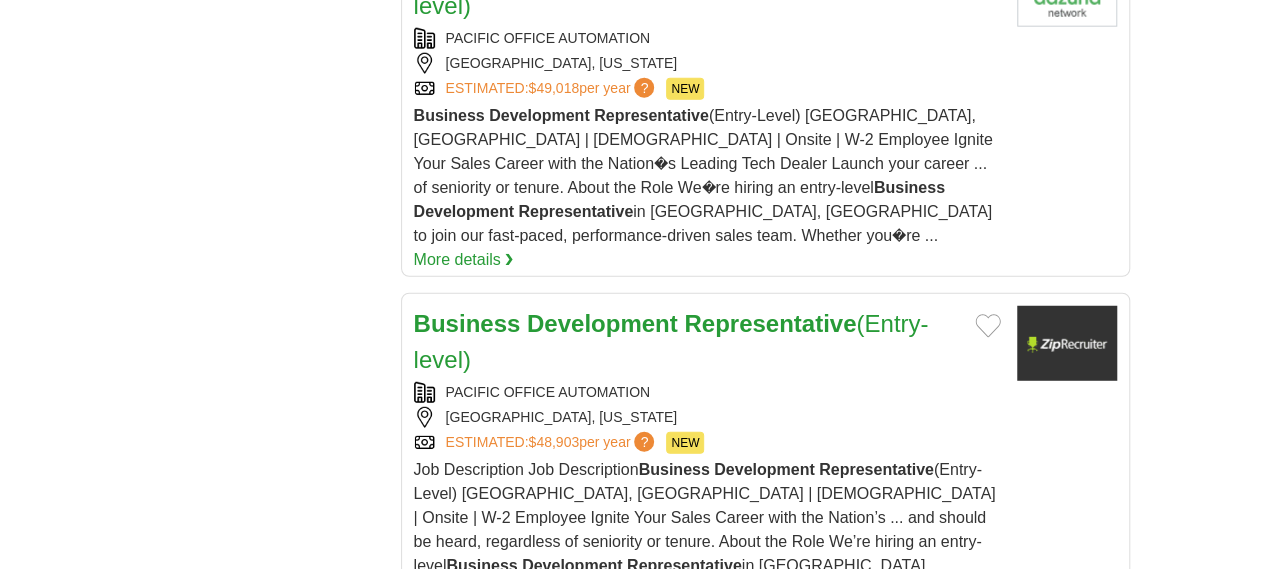 click on "19" at bounding box center [935, 1539] 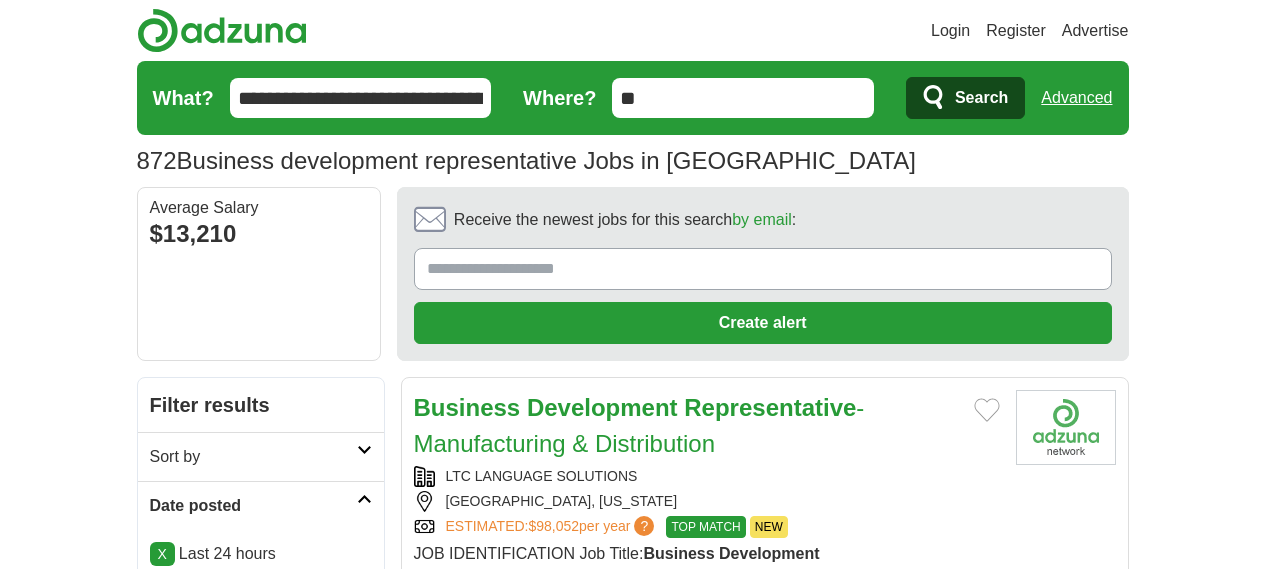 scroll, scrollTop: 0, scrollLeft: 0, axis: both 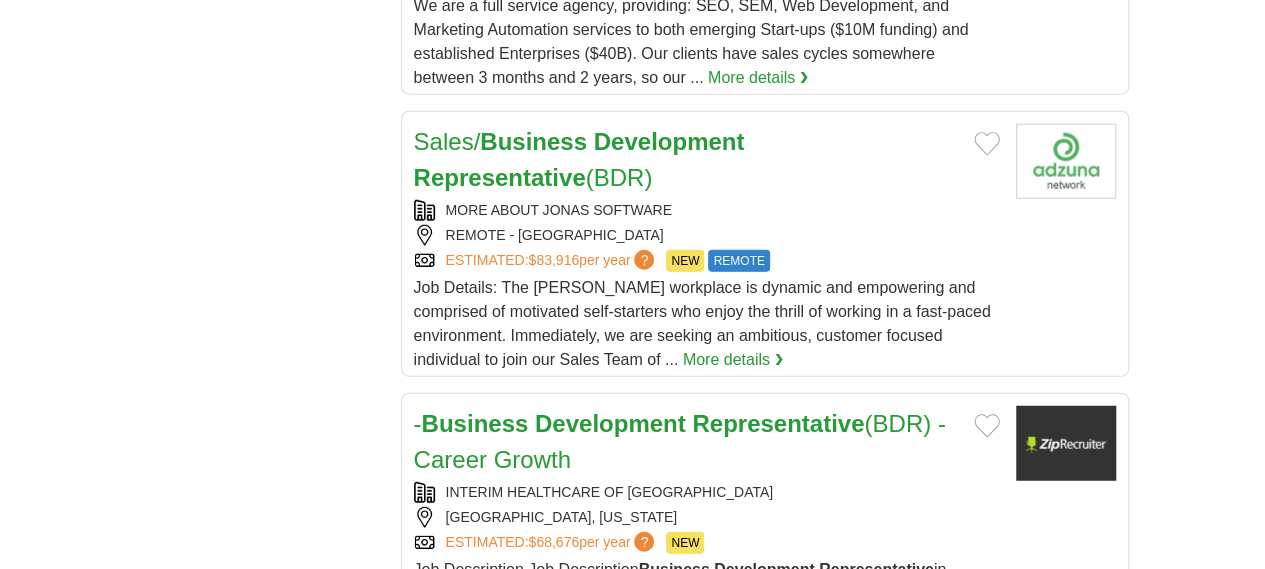 drag, startPoint x: 614, startPoint y: 131, endPoint x: 981, endPoint y: 497, distance: 518.30975 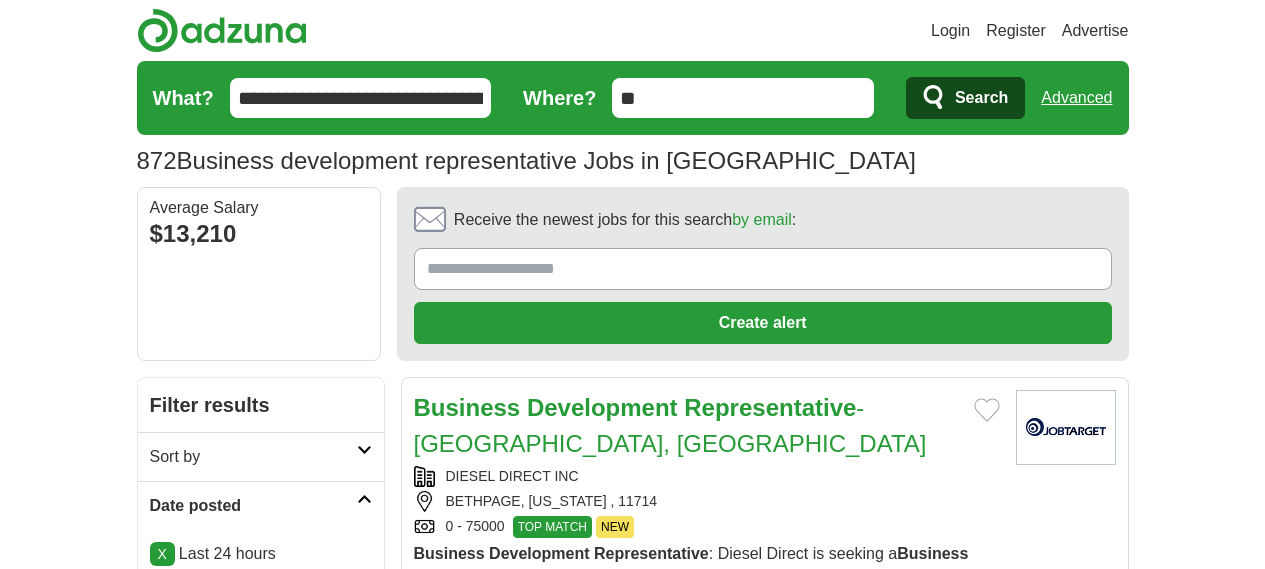 scroll, scrollTop: 0, scrollLeft: 0, axis: both 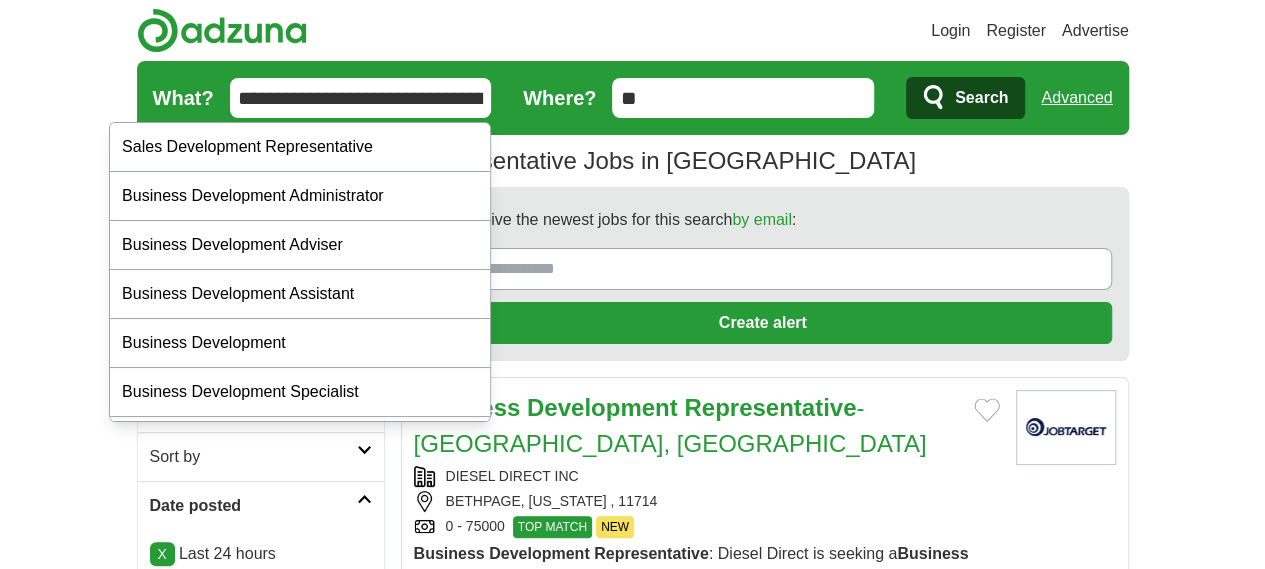 drag, startPoint x: 196, startPoint y: 95, endPoint x: 0, endPoint y: 75, distance: 197.01776 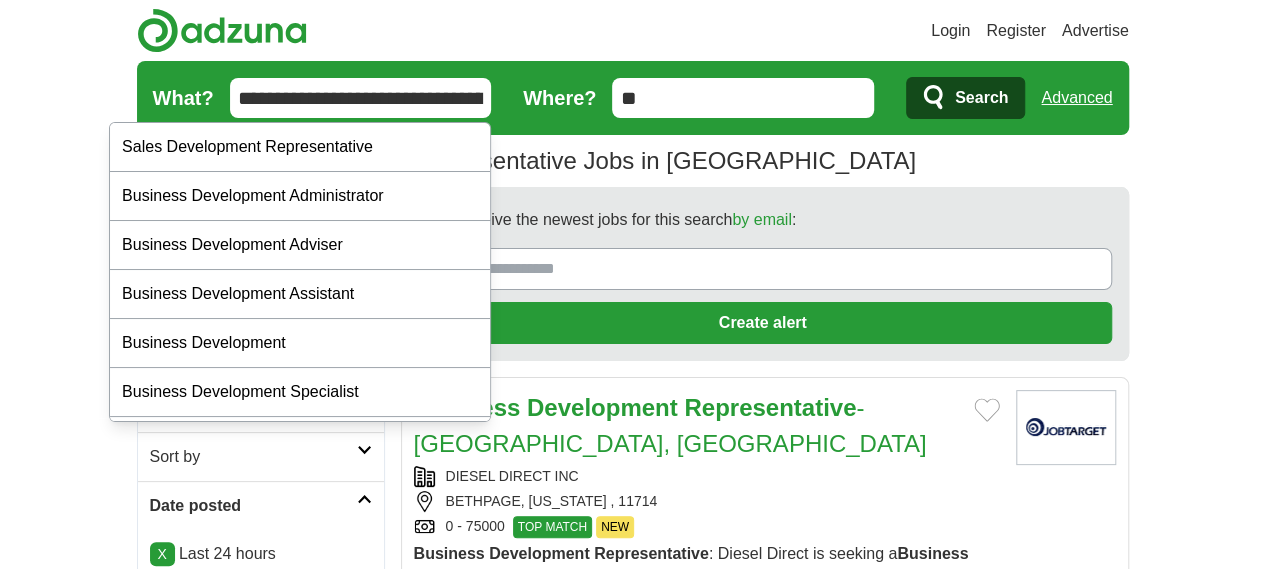 type on "**********" 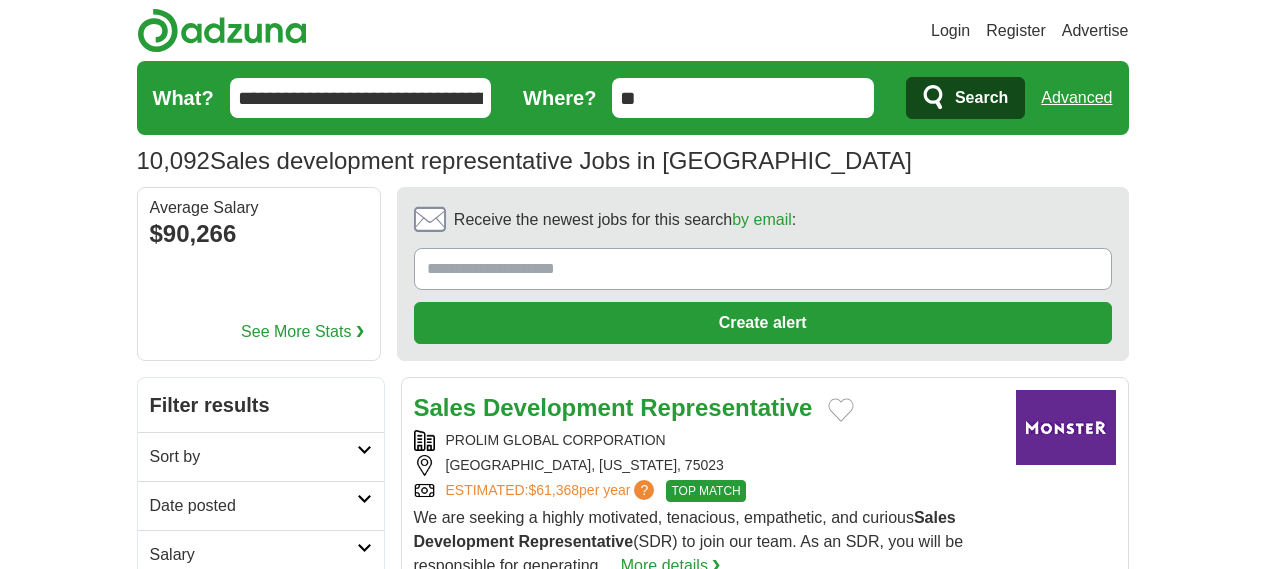 scroll, scrollTop: 0, scrollLeft: 0, axis: both 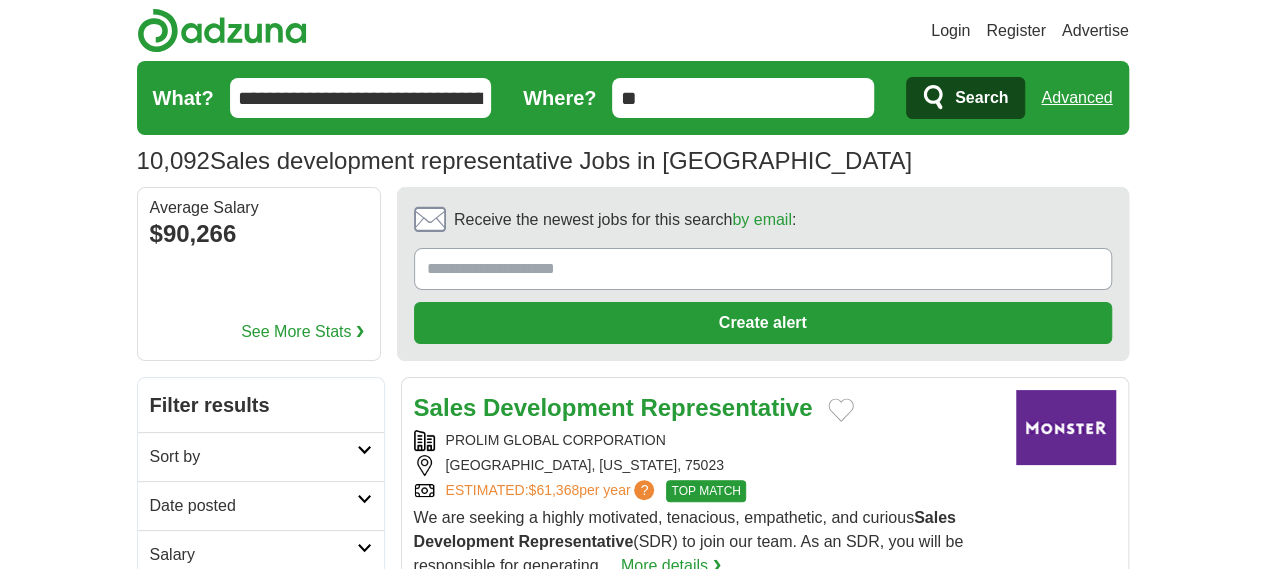 click on "Date posted" at bounding box center [253, 506] 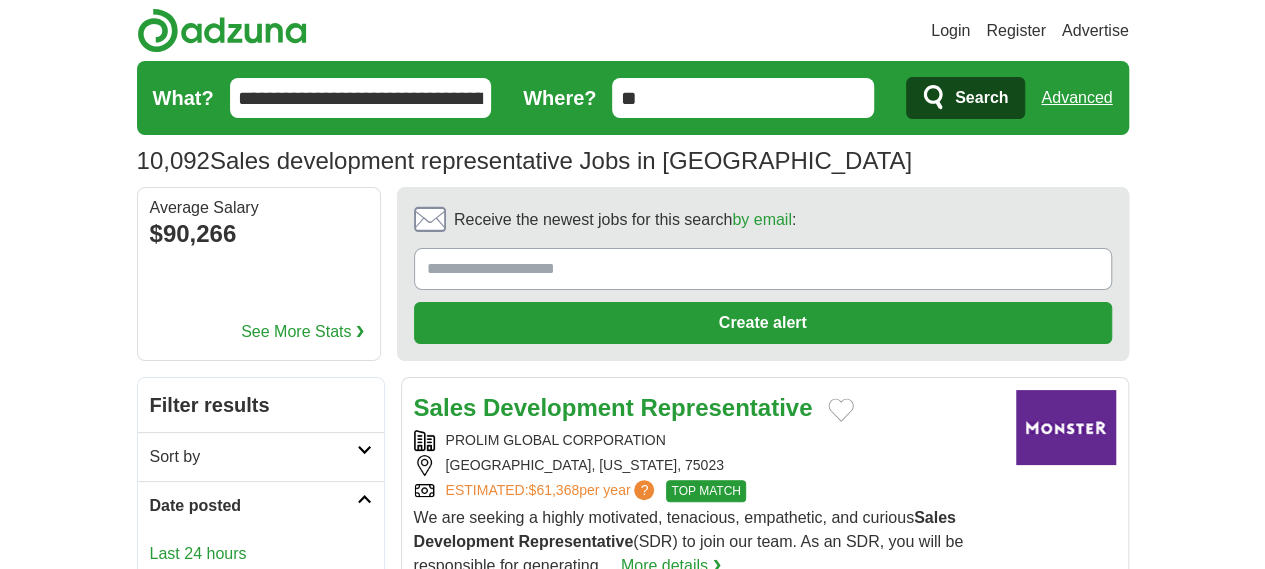 click on "Last 24 hours" at bounding box center (261, 554) 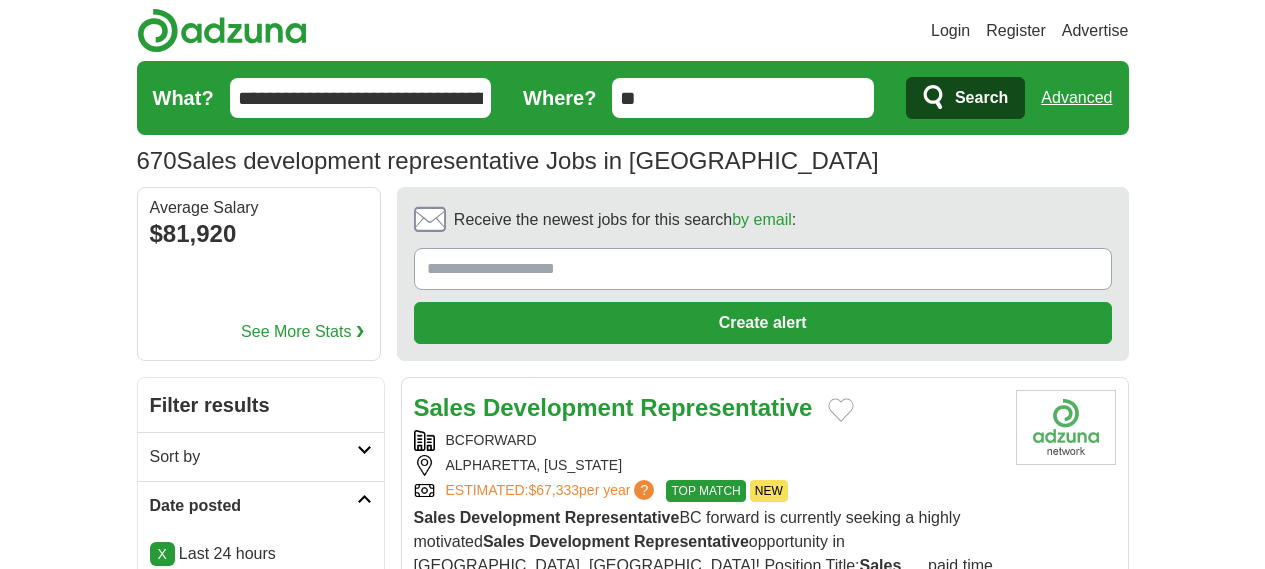 scroll, scrollTop: 0, scrollLeft: 0, axis: both 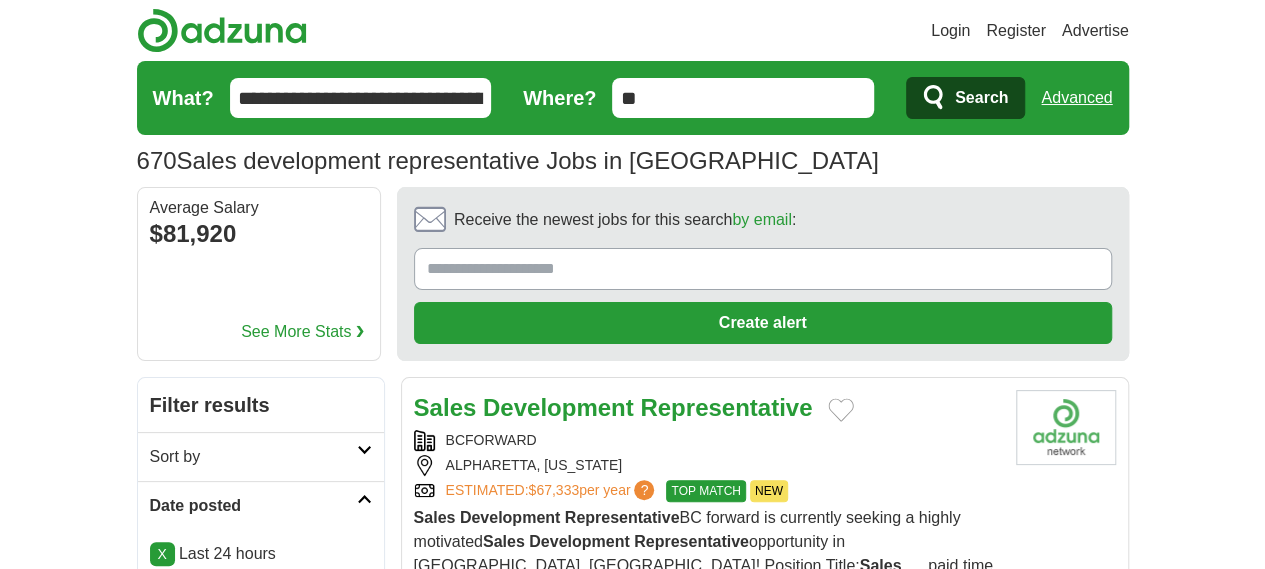 click on "Sort by" at bounding box center [253, 457] 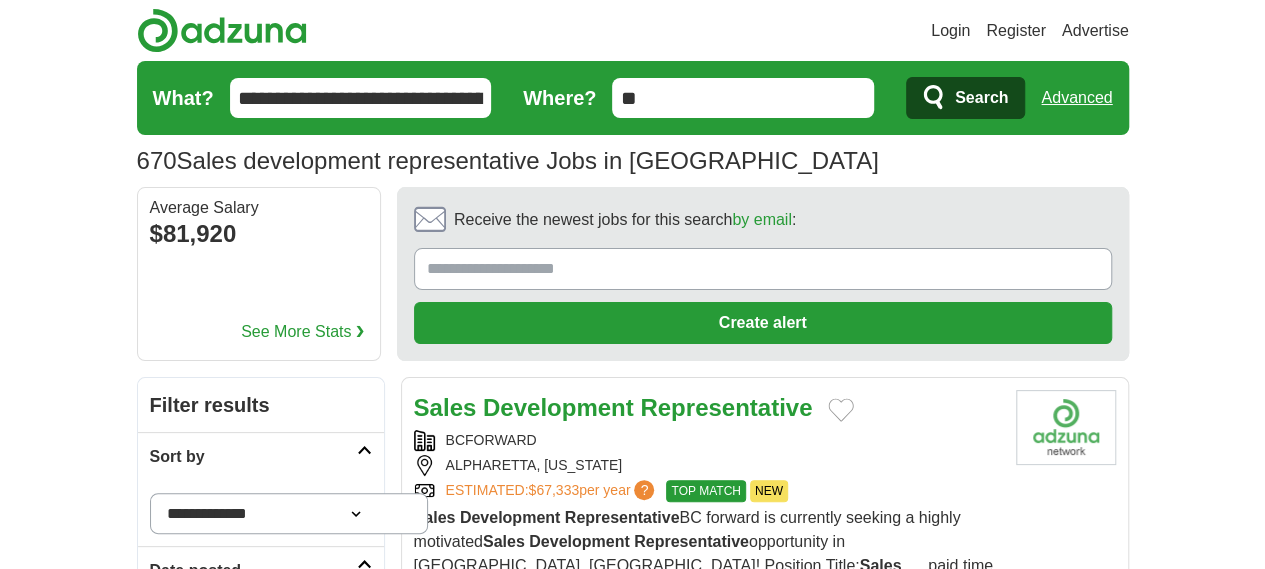 click on "**********" at bounding box center (289, 513) 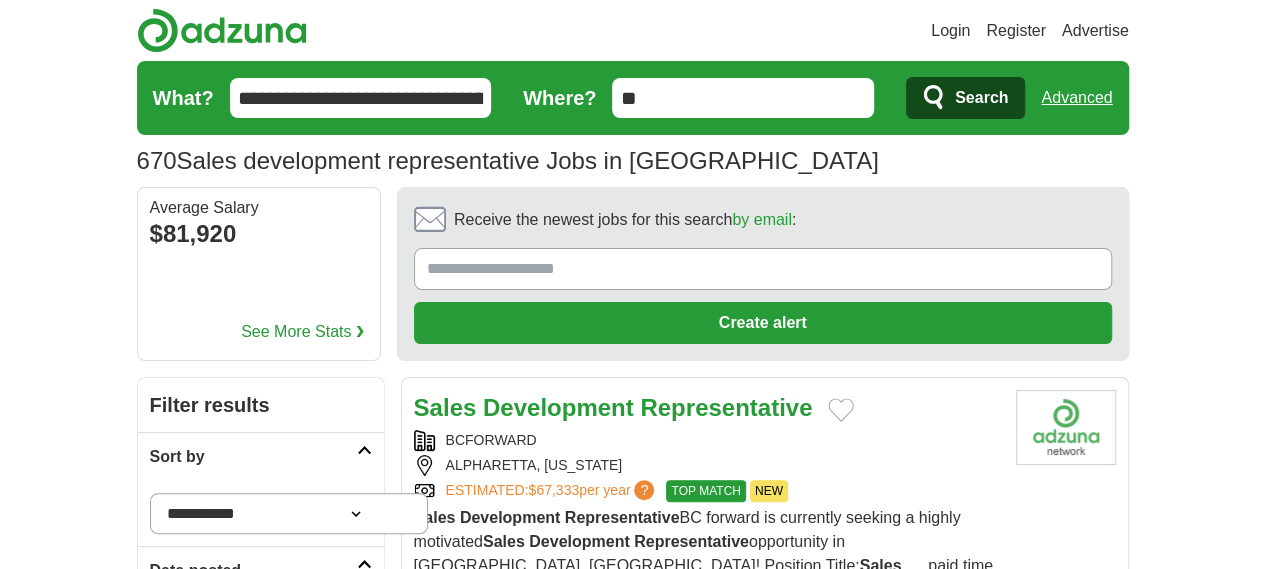 click on "**********" at bounding box center (289, 513) 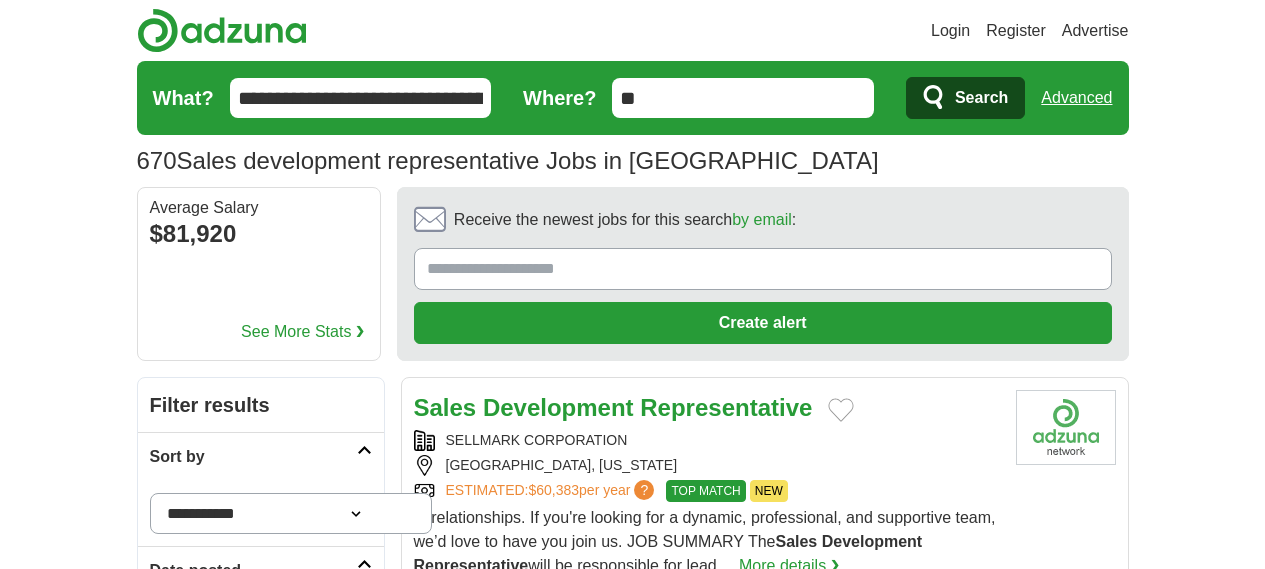 scroll, scrollTop: 0, scrollLeft: 0, axis: both 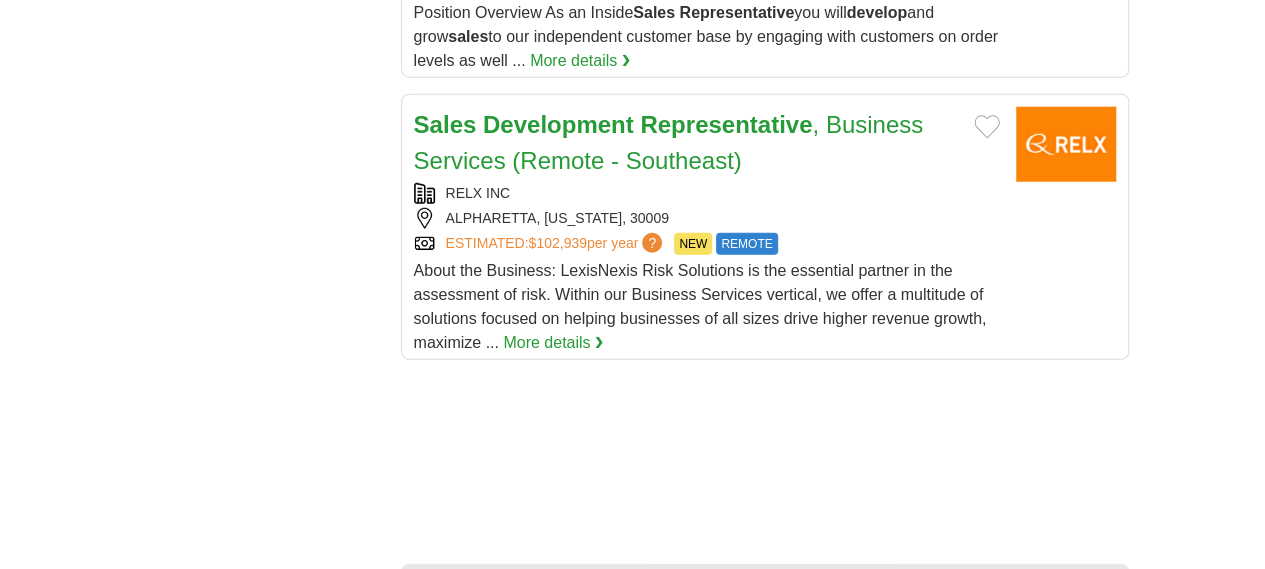 click on "2" at bounding box center (609, 804) 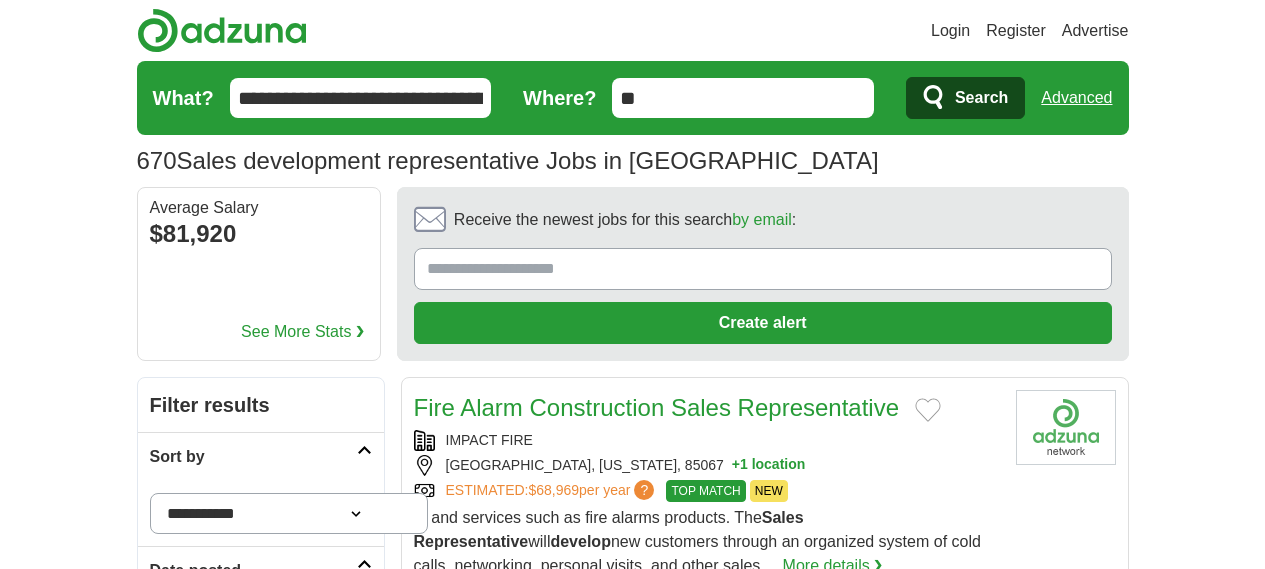 scroll, scrollTop: 0, scrollLeft: 0, axis: both 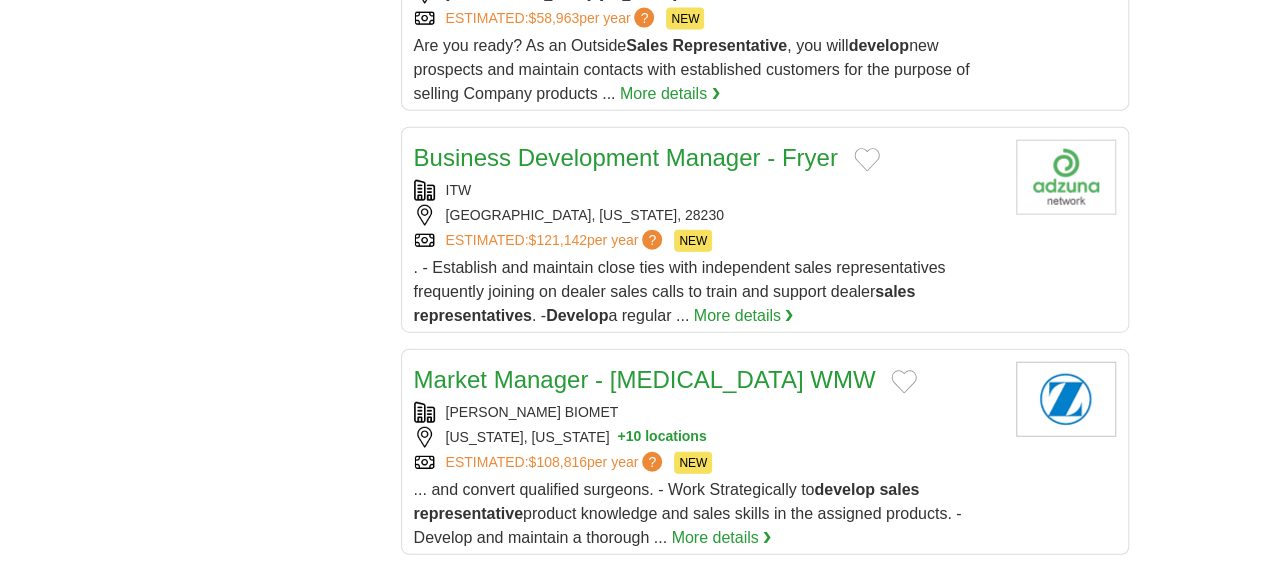 click on "3" at bounding box center [710, 827] 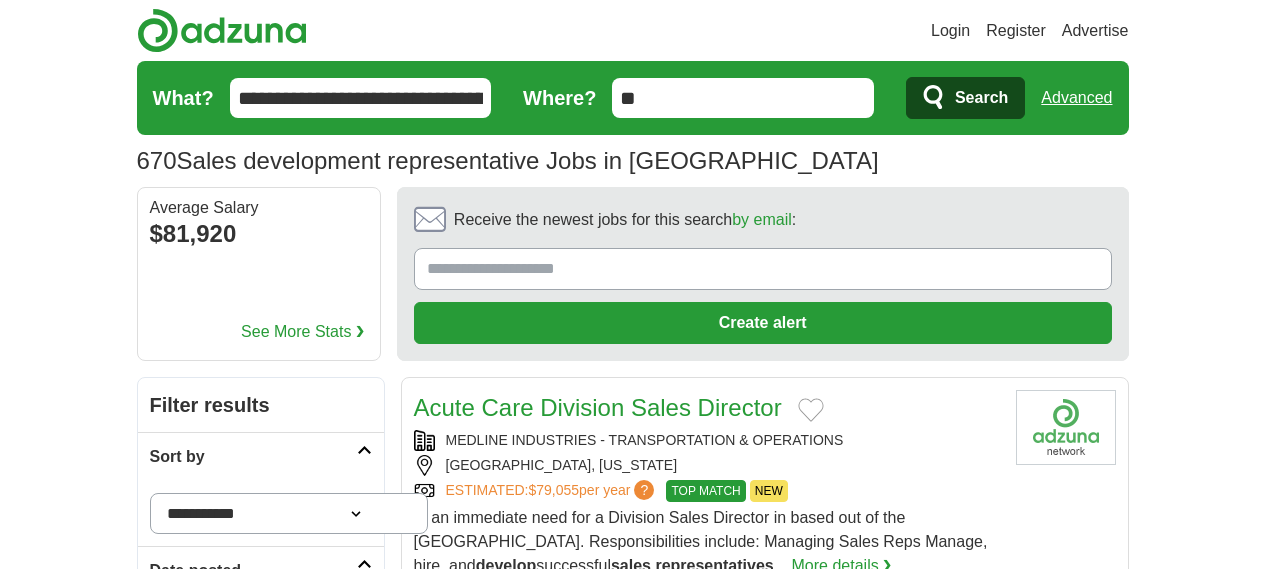 scroll, scrollTop: 0, scrollLeft: 0, axis: both 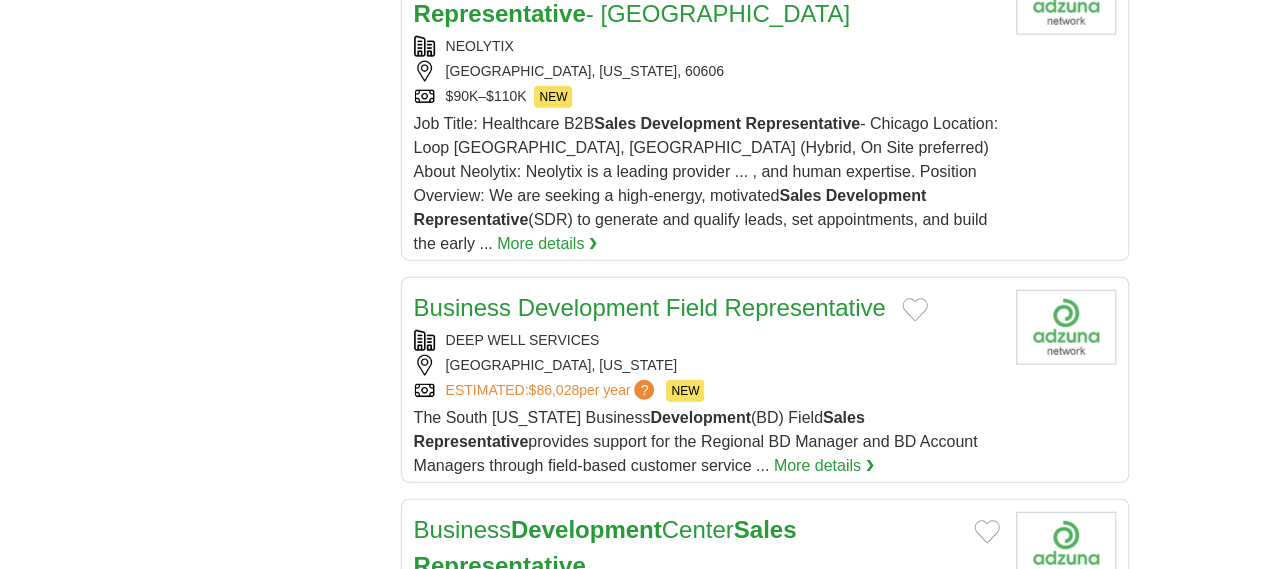 click on "4" at bounding box center [757, 1037] 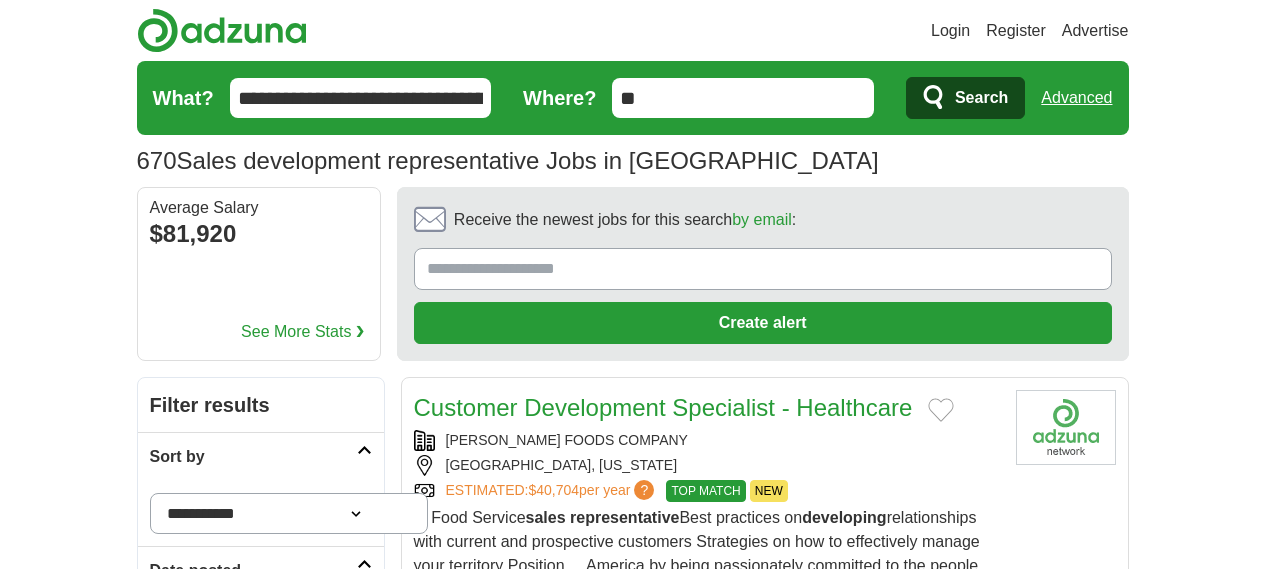 scroll, scrollTop: 0, scrollLeft: 0, axis: both 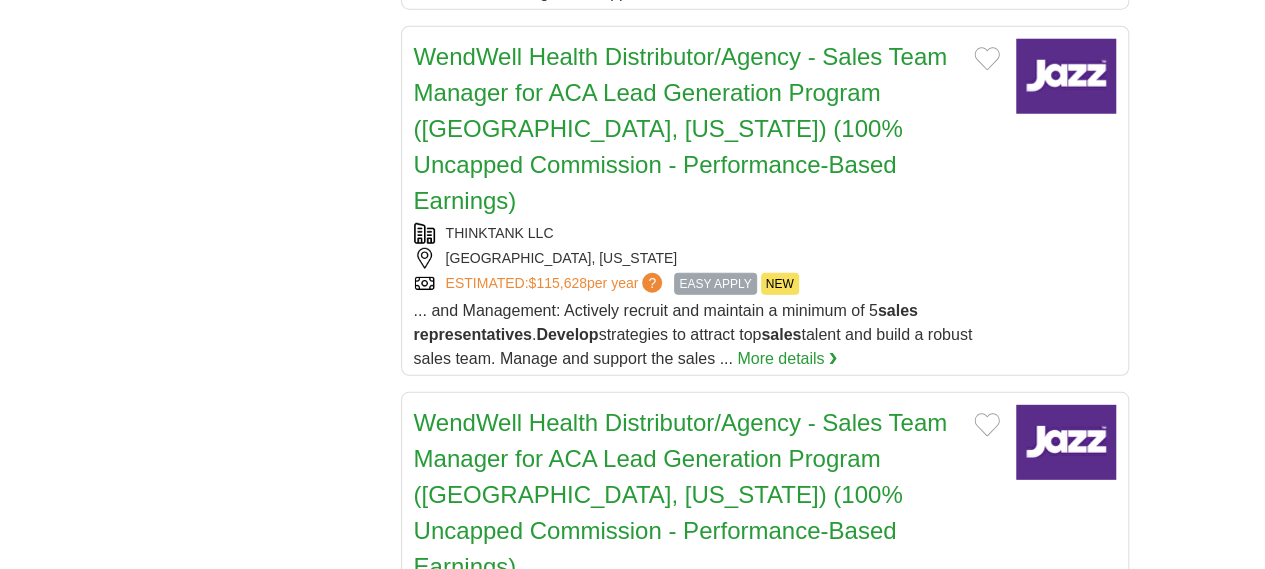 click on "5" at bounding box center [804, 1014] 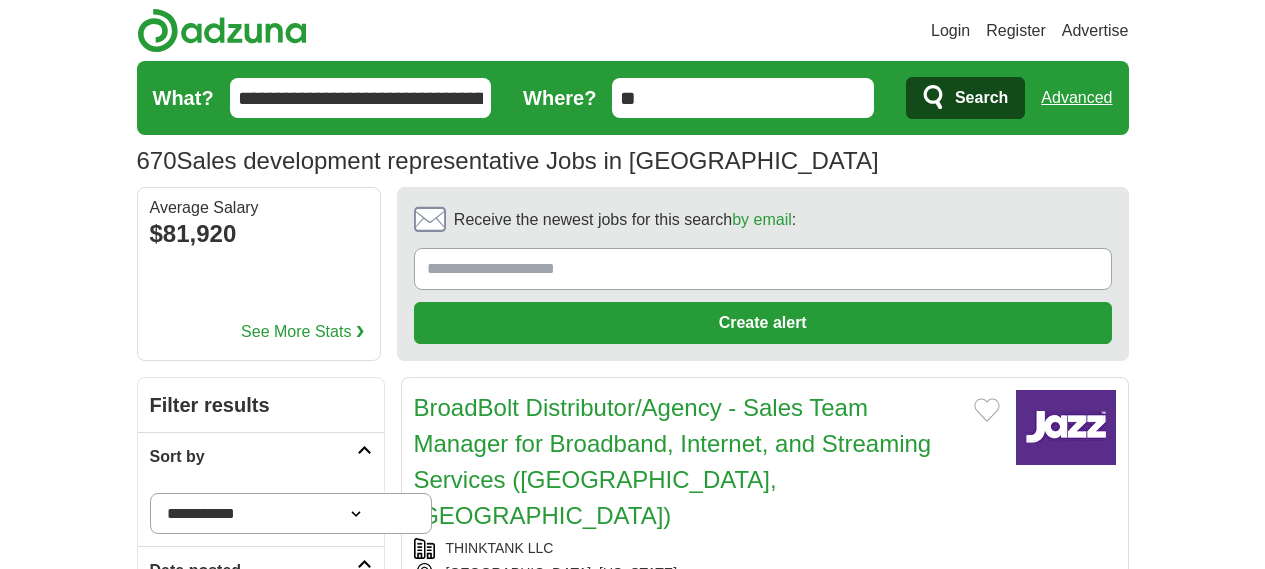 scroll, scrollTop: 0, scrollLeft: 0, axis: both 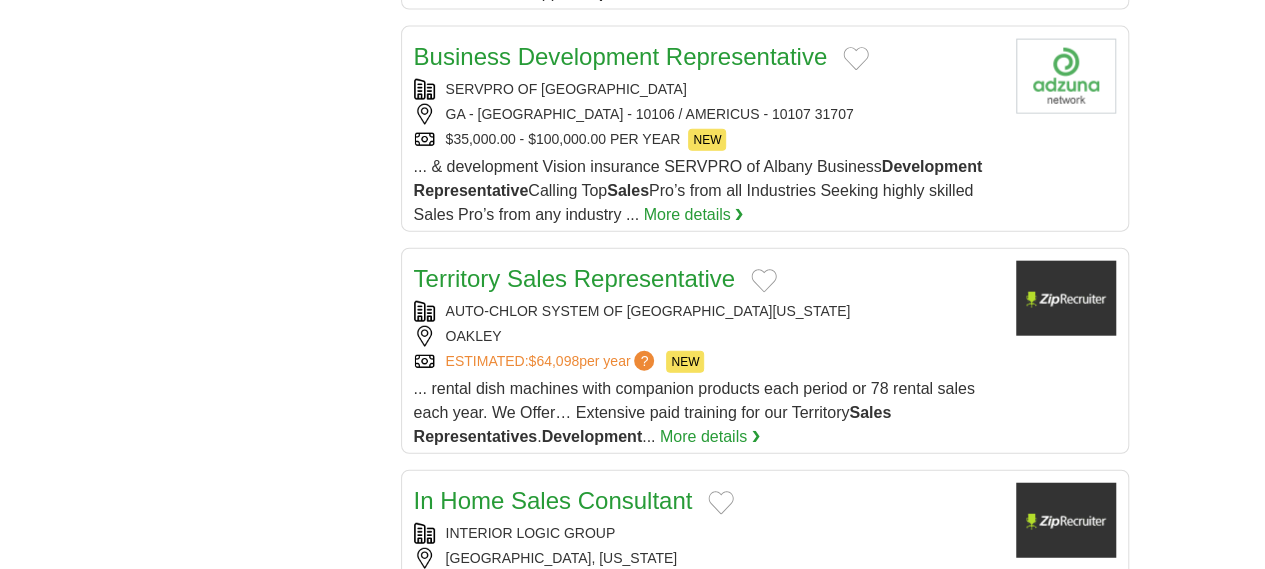 click on "6" at bounding box center (828, 948) 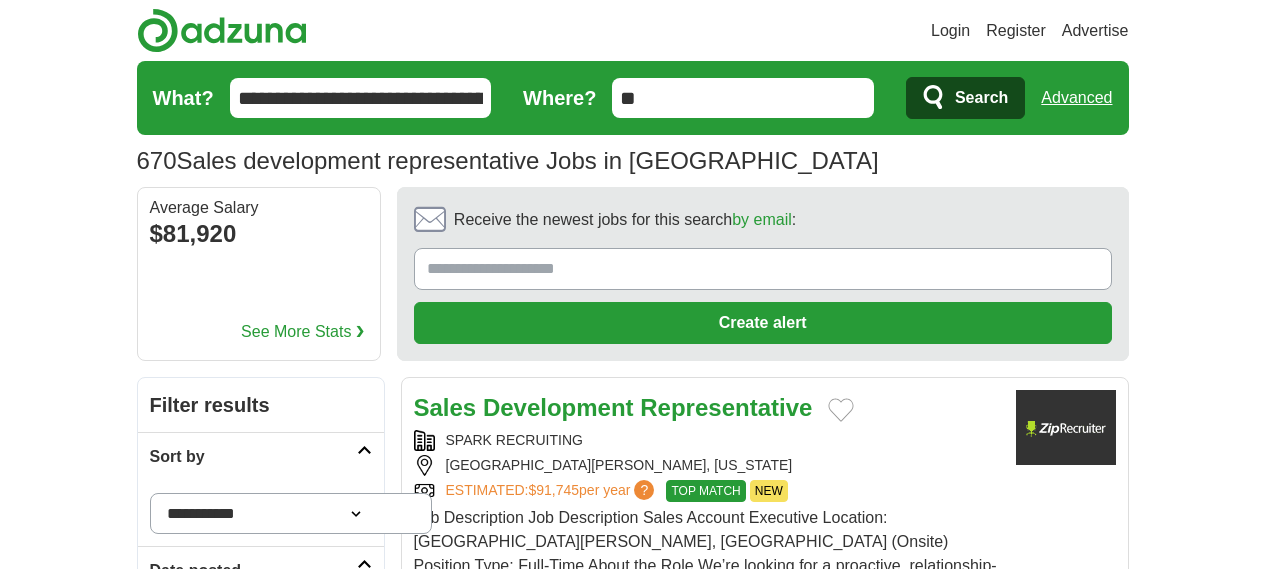 scroll, scrollTop: 0, scrollLeft: 0, axis: both 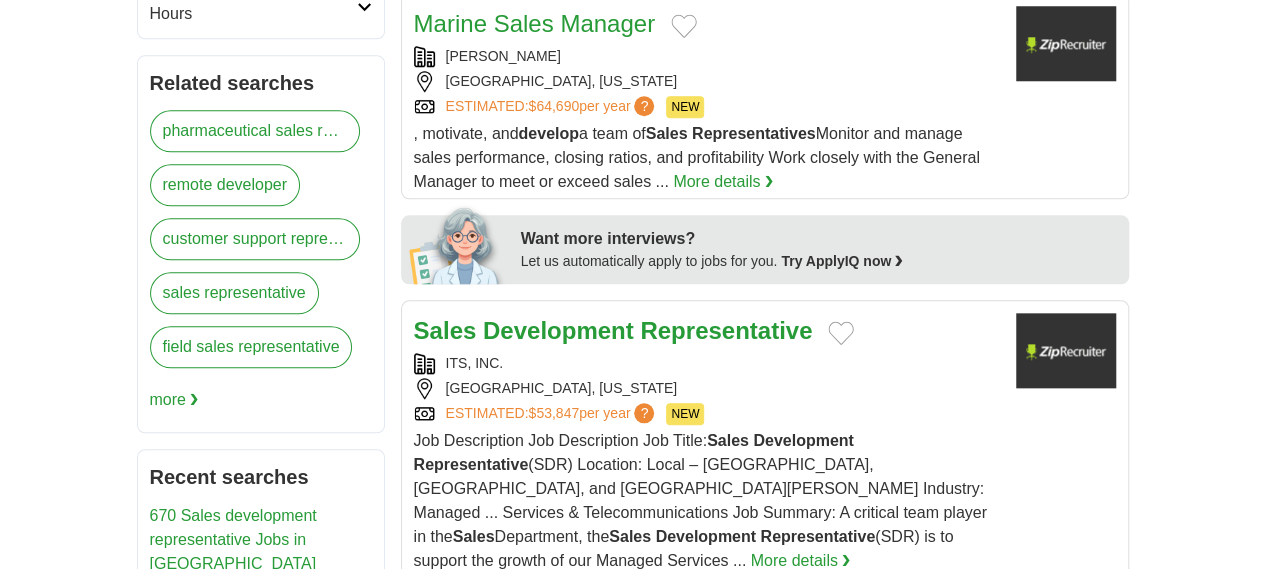 drag, startPoint x: 495, startPoint y: 126, endPoint x: 451, endPoint y: 106, distance: 48.332184 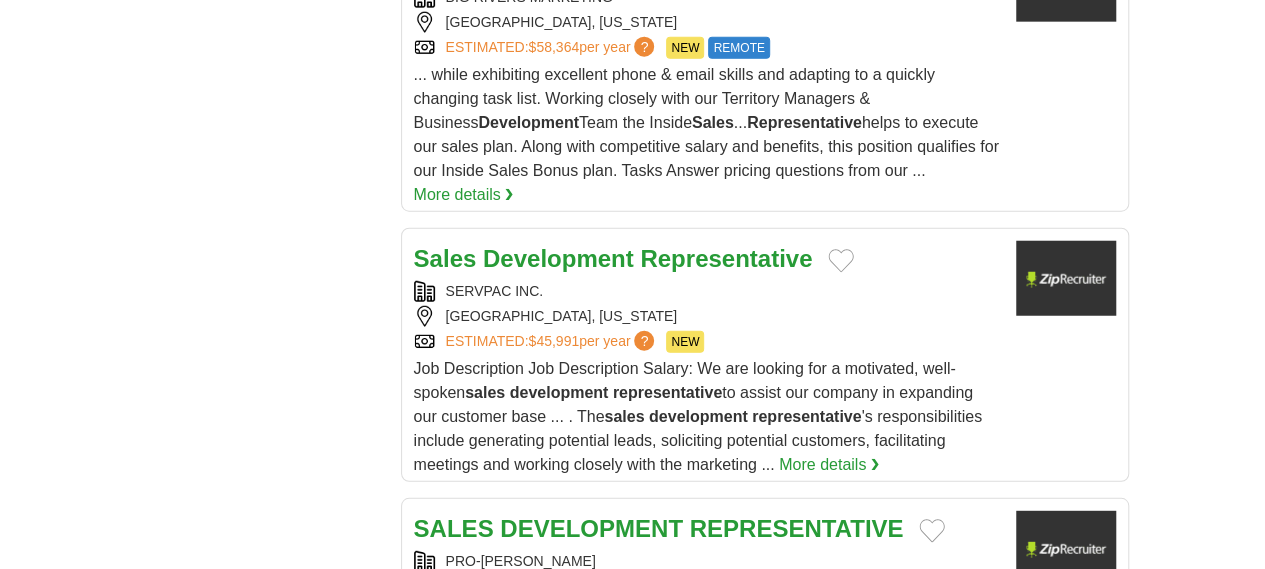 scroll, scrollTop: 2633, scrollLeft: 0, axis: vertical 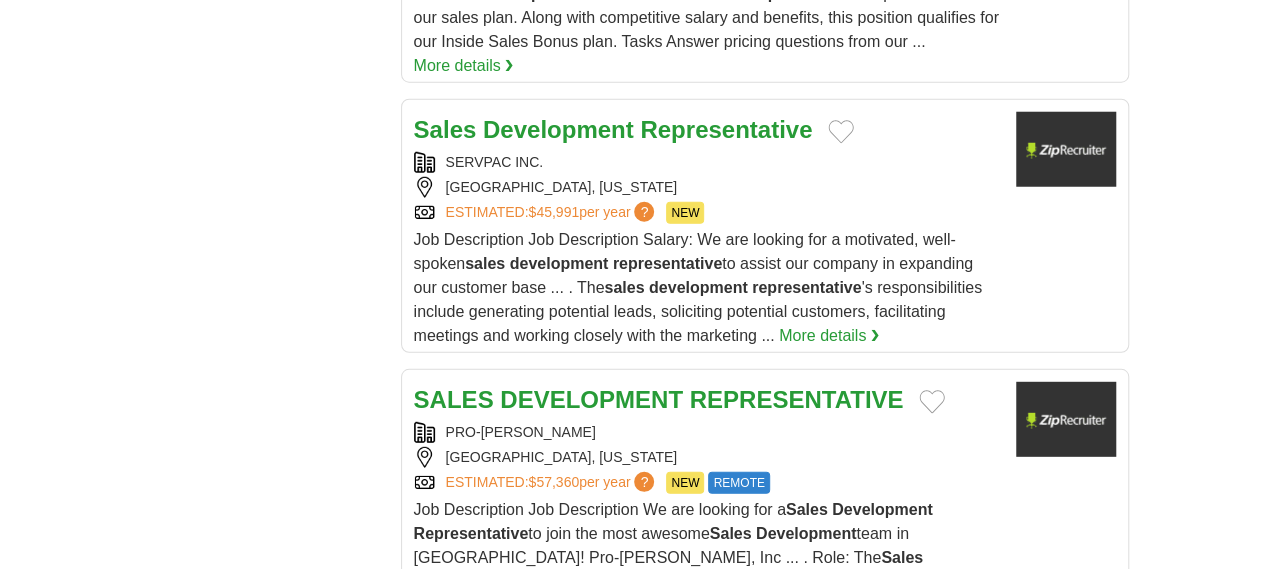 click on "7" at bounding box center [852, 1145] 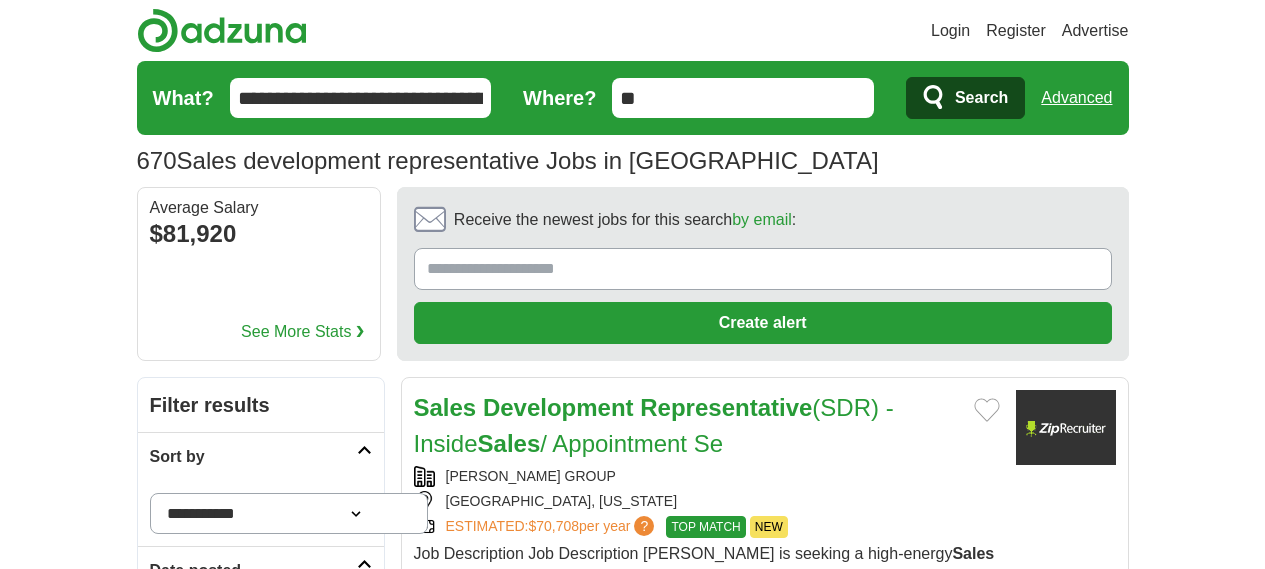 scroll, scrollTop: 0, scrollLeft: 0, axis: both 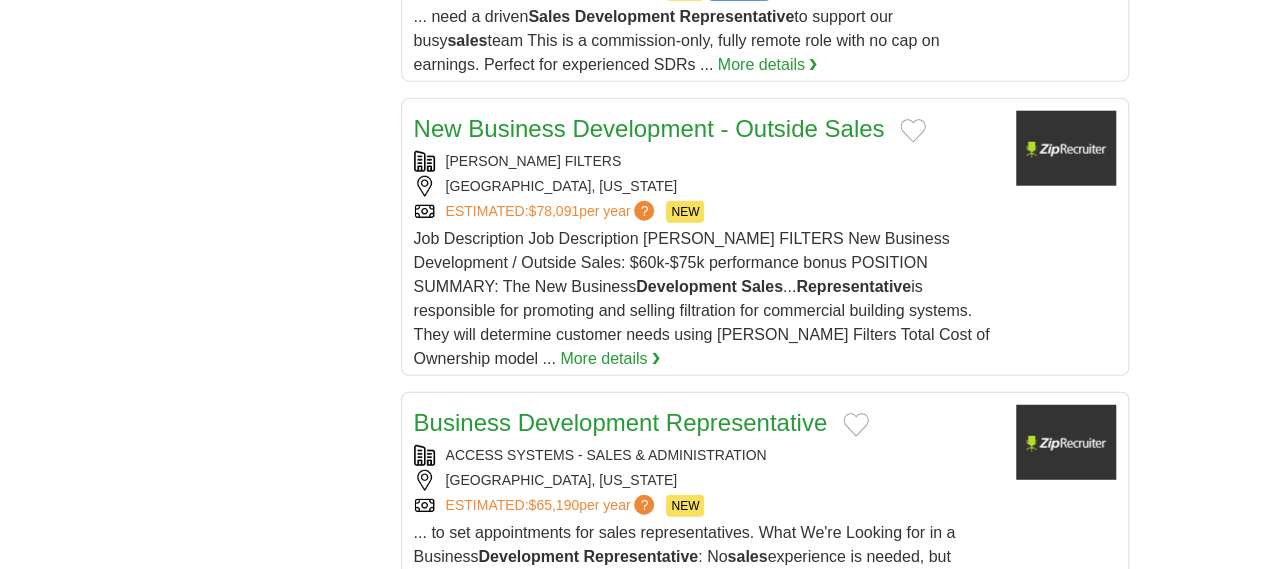 click on "8" at bounding box center [892, 870] 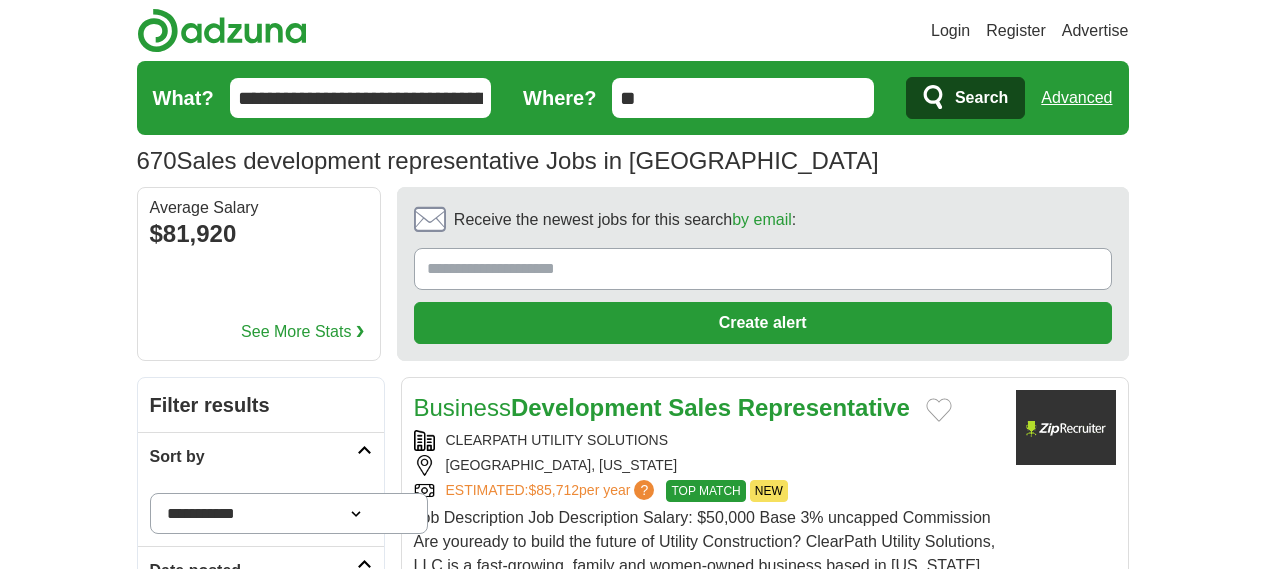 scroll, scrollTop: 0, scrollLeft: 0, axis: both 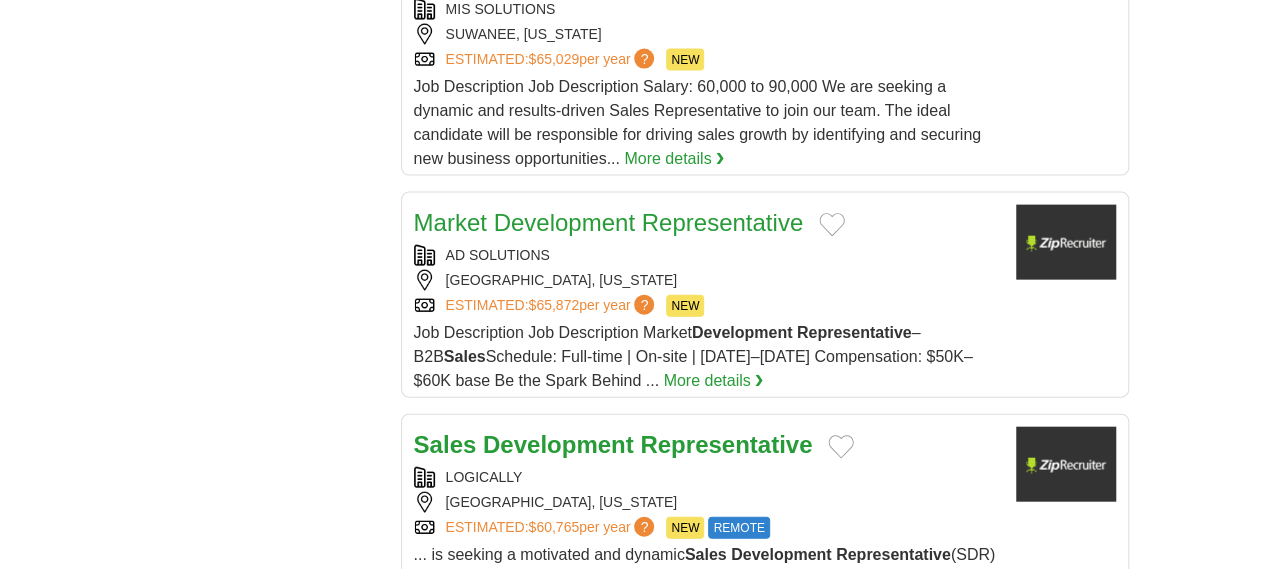 click on "9" at bounding box center (887, 1114) 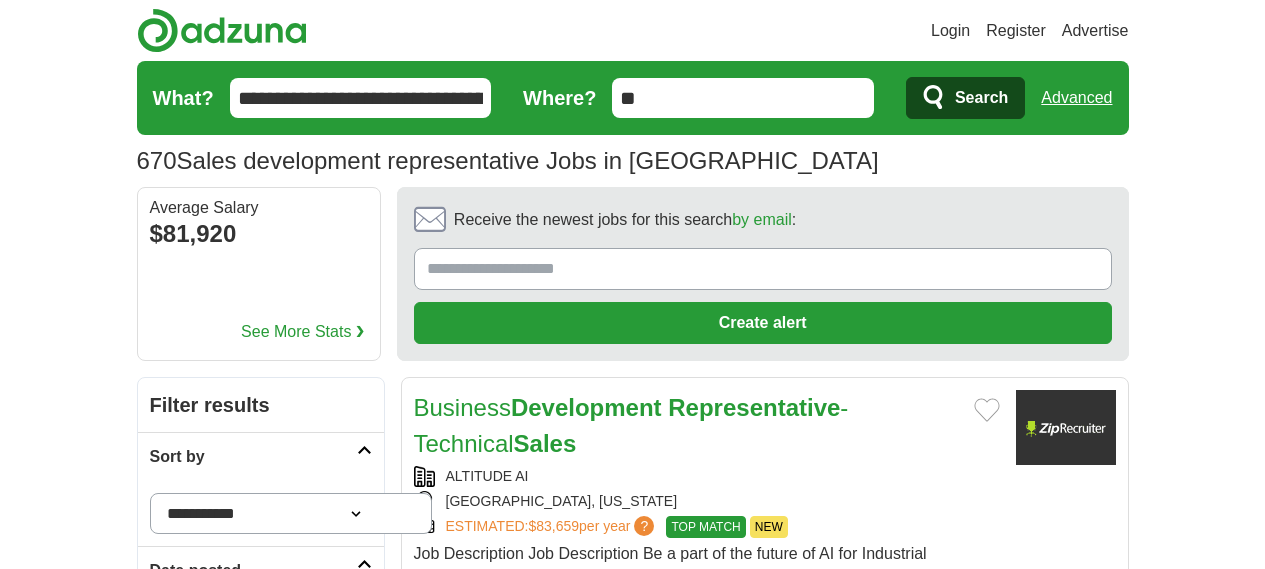 scroll, scrollTop: 0, scrollLeft: 0, axis: both 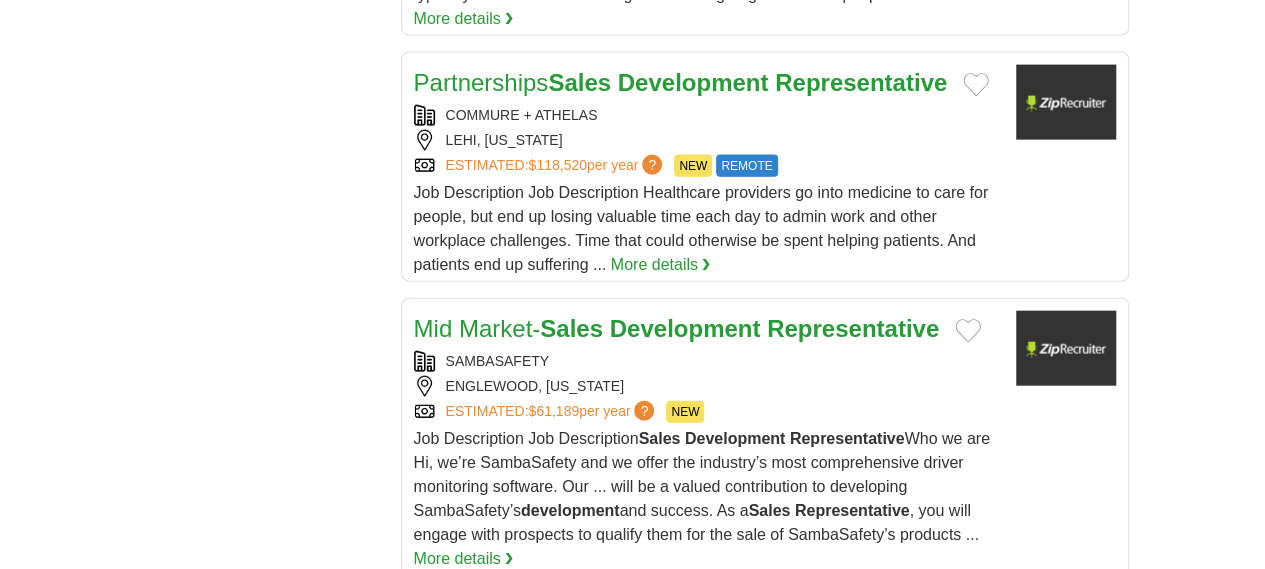 click on "10" at bounding box center [888, 1106] 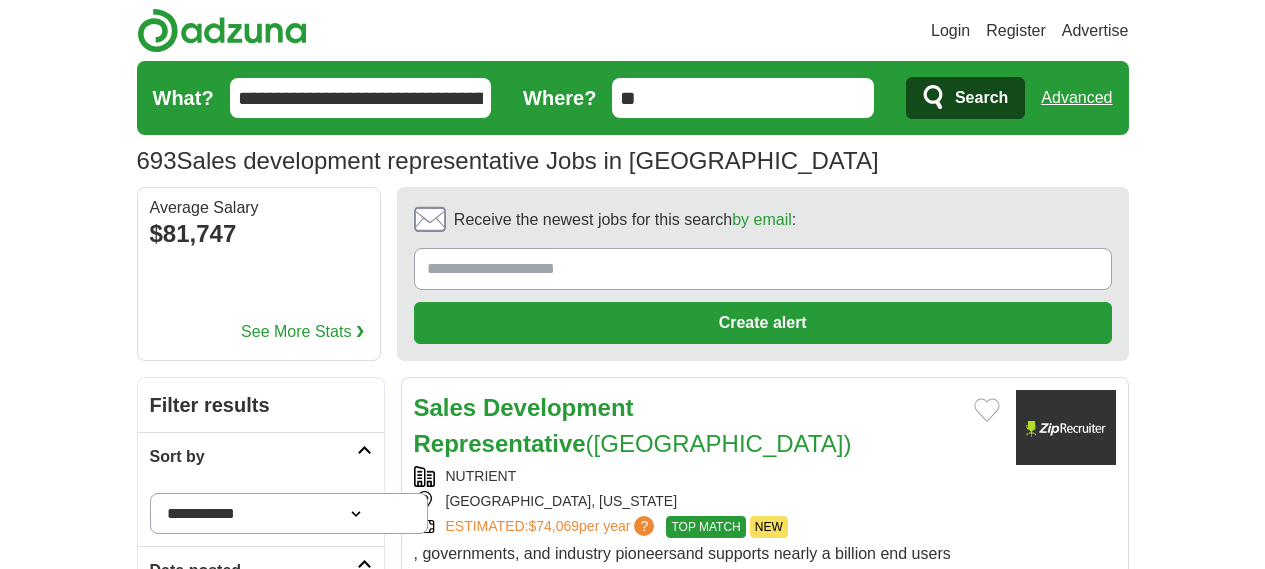 scroll, scrollTop: 298, scrollLeft: 0, axis: vertical 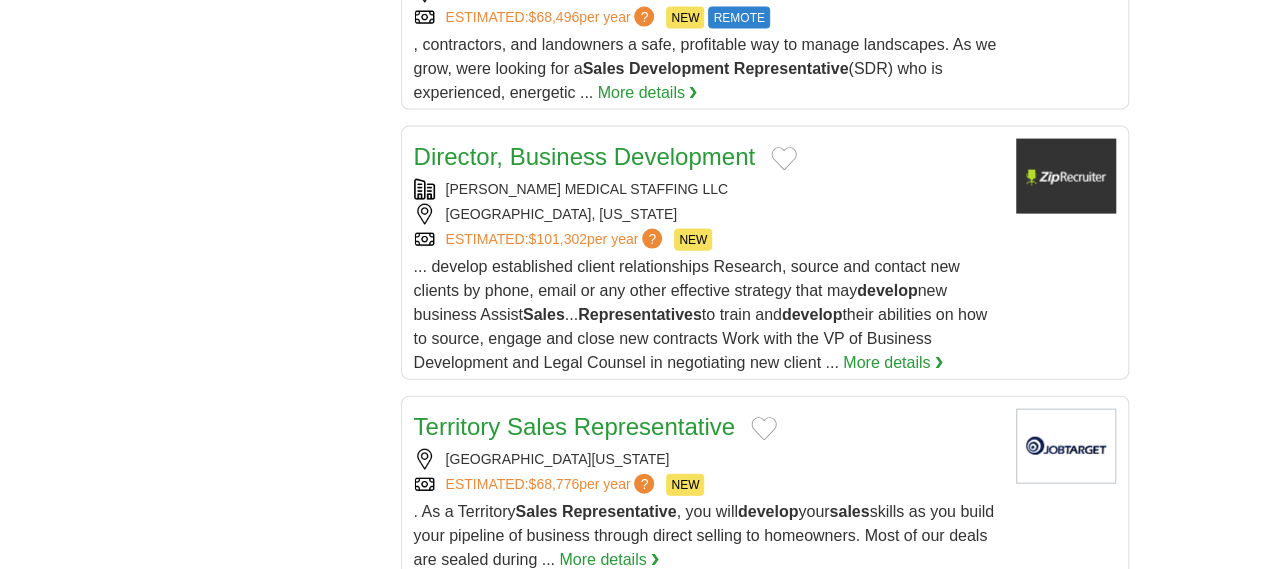 click on "11" at bounding box center [892, 1046] 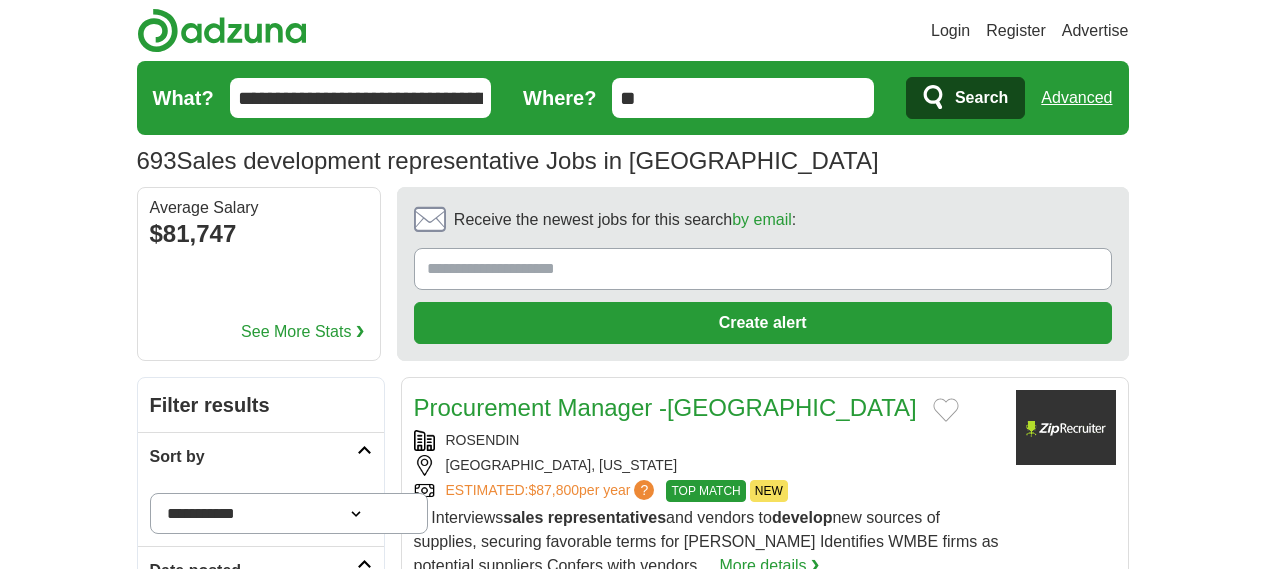 scroll, scrollTop: 0, scrollLeft: 0, axis: both 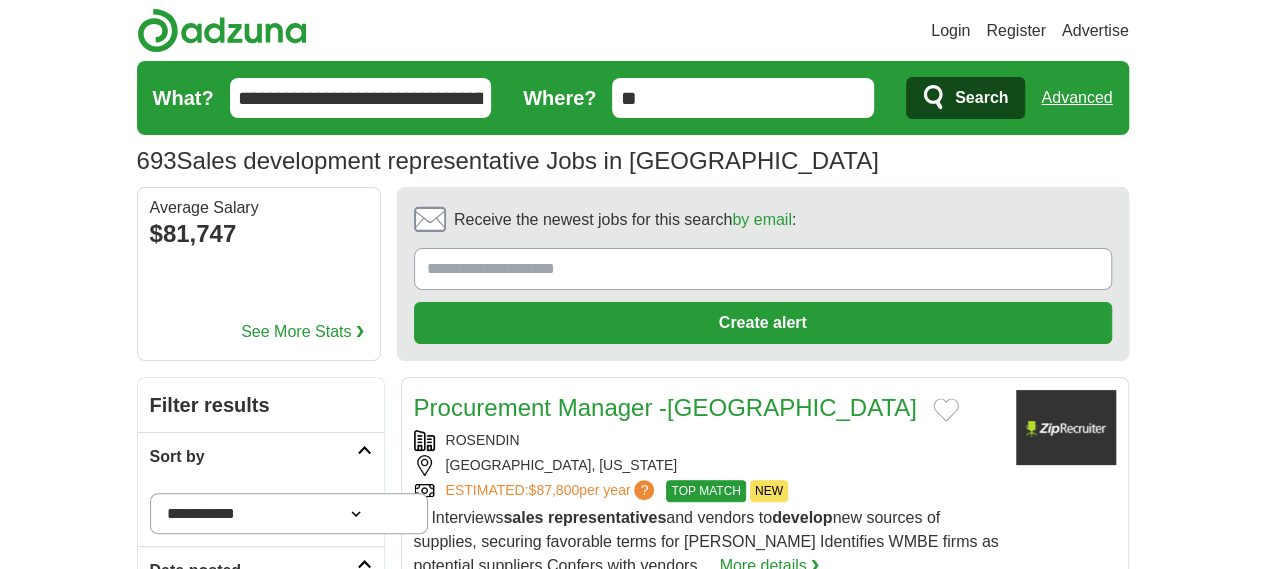 click on "**********" at bounding box center (361, 98) 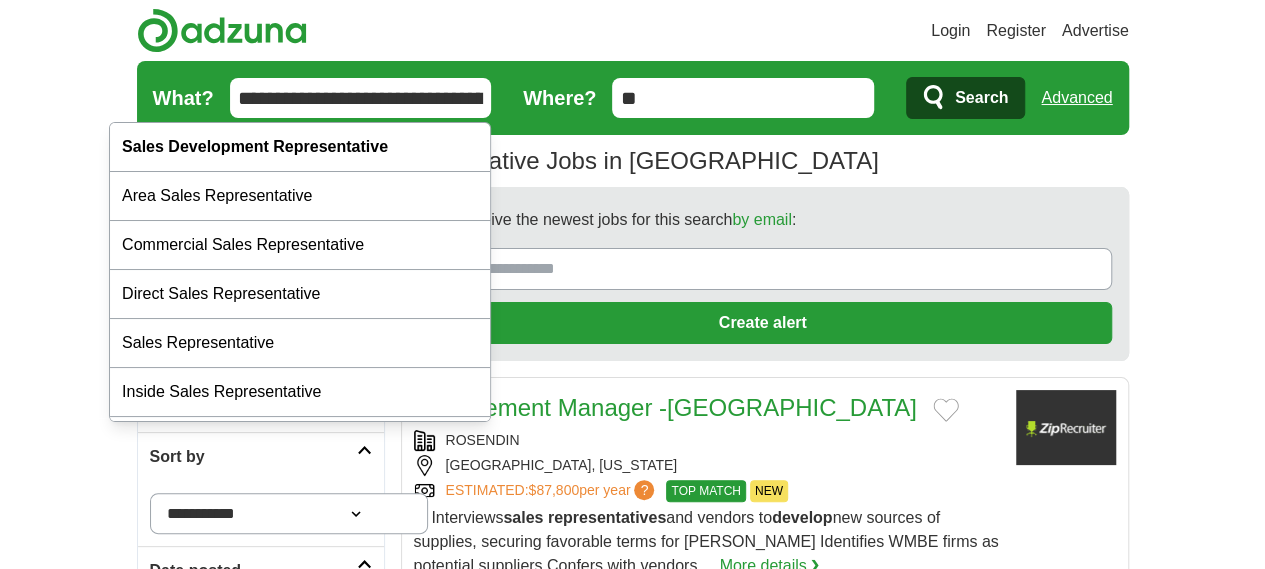 click on "**********" at bounding box center (361, 98) 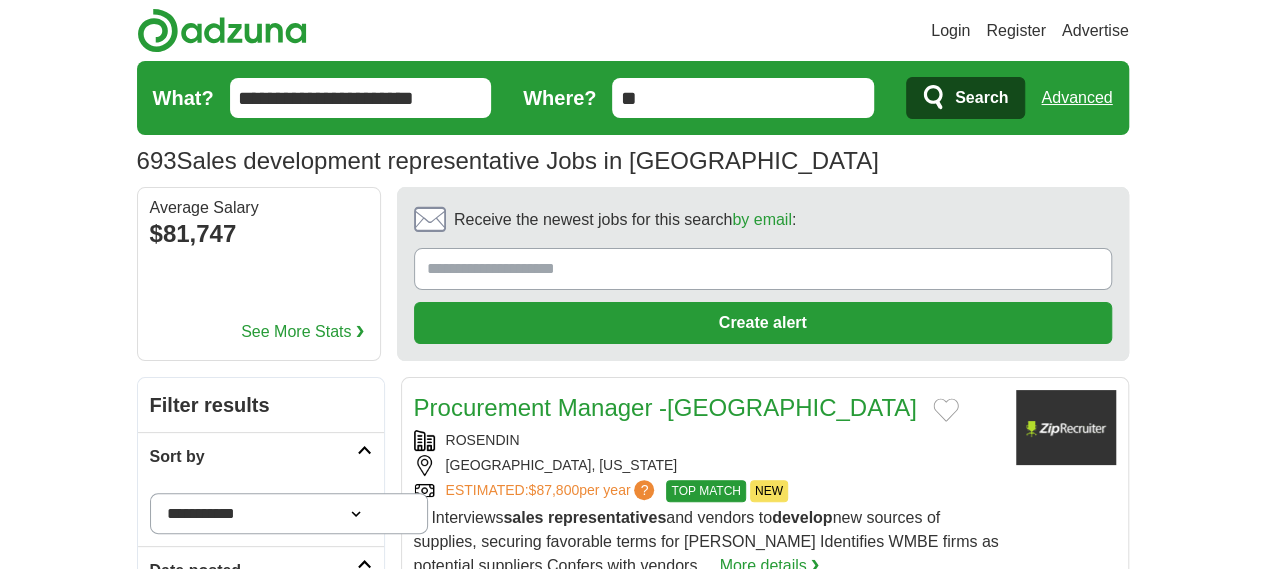 drag, startPoint x: 232, startPoint y: 89, endPoint x: 508, endPoint y: 107, distance: 276.58633 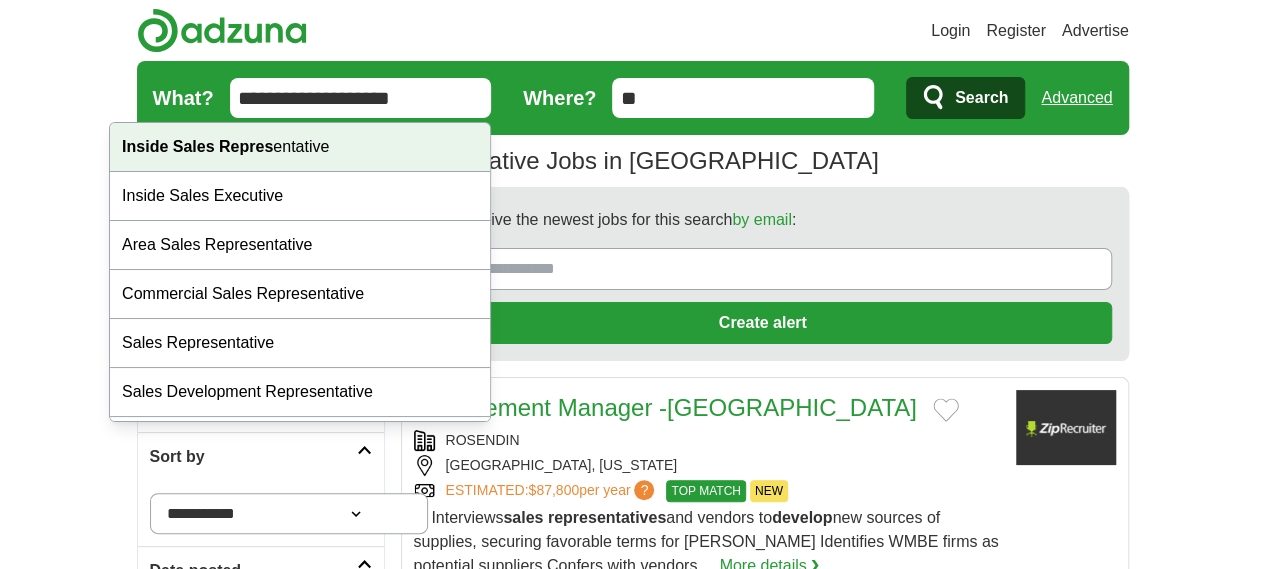 click on "Inside Sales Repres entative" at bounding box center [300, 147] 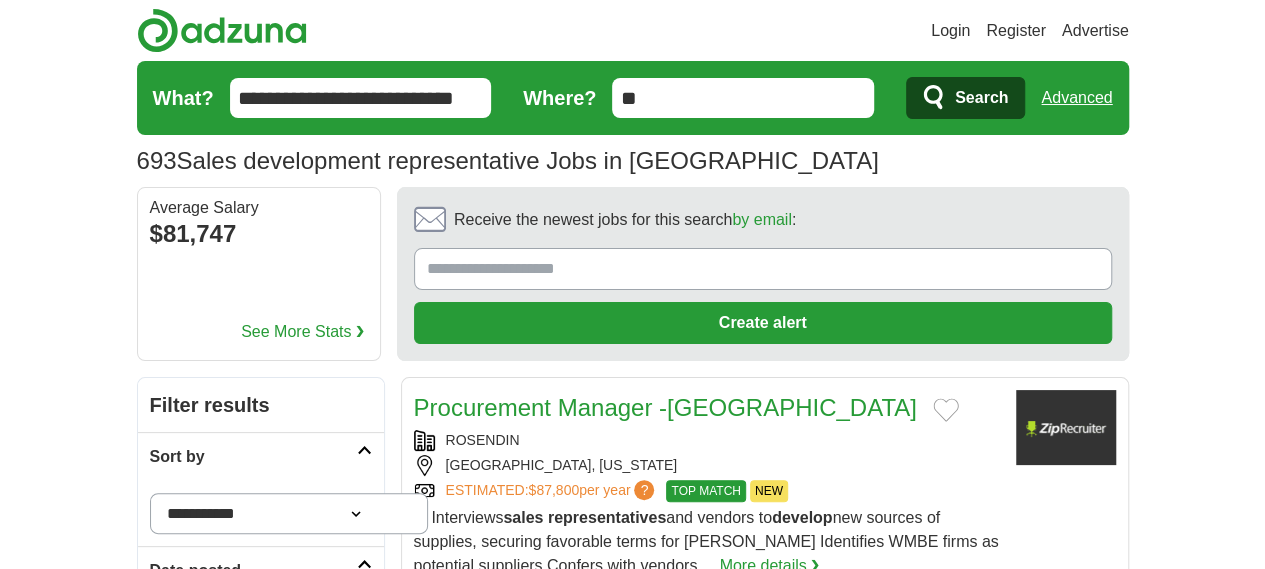 click on "**********" at bounding box center [361, 98] 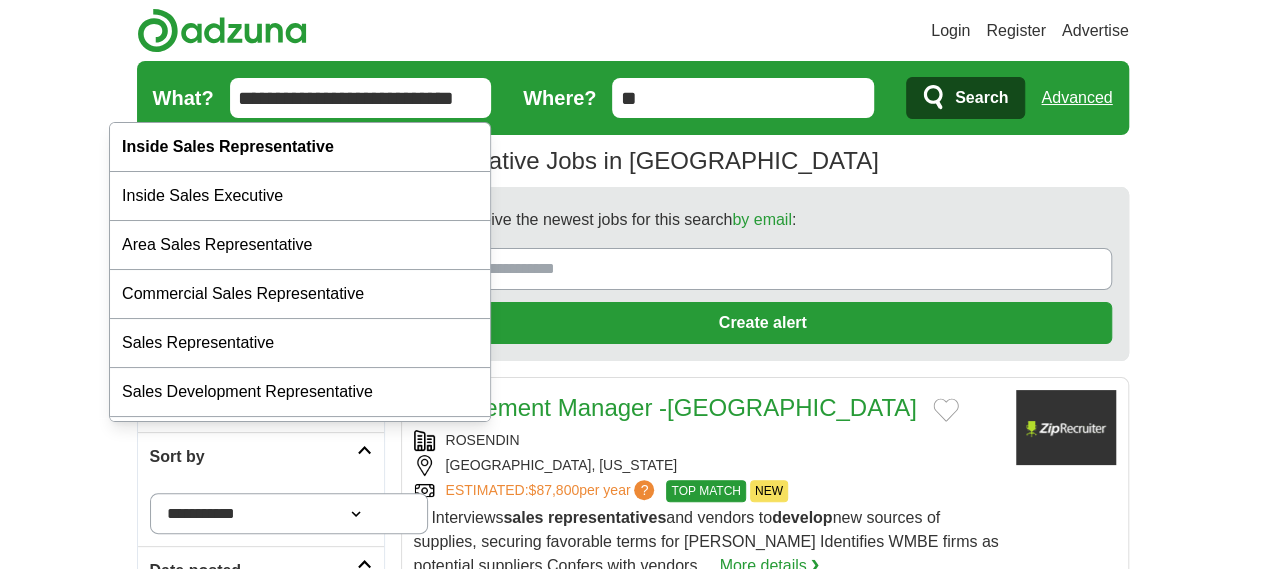 click on "Search" at bounding box center [965, 98] 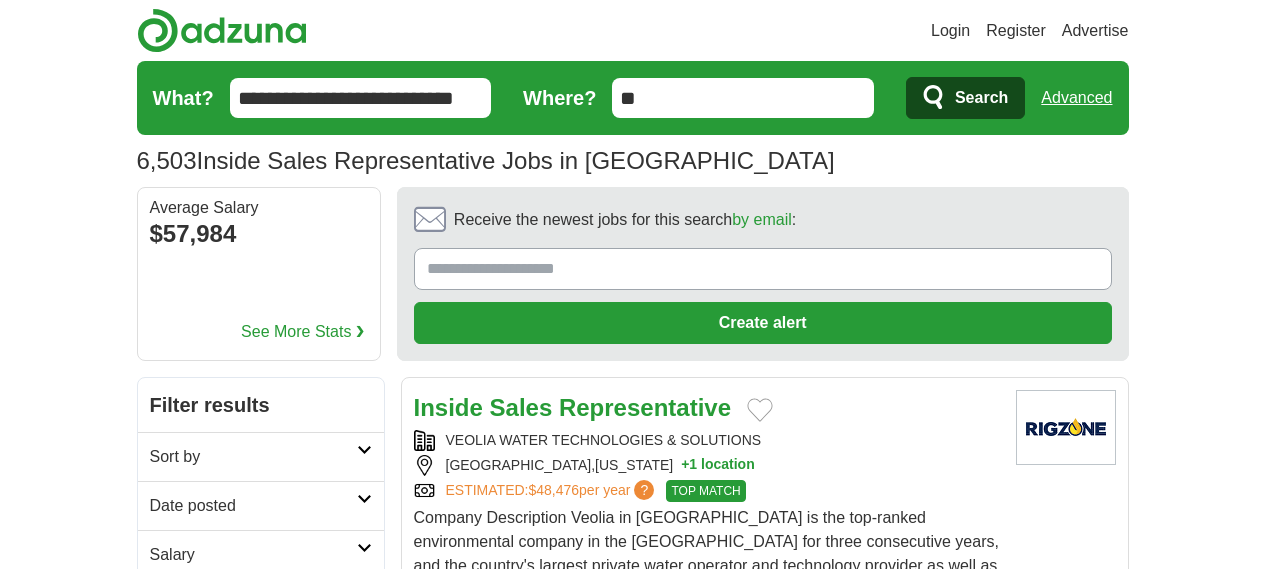 click on "Date posted" at bounding box center (253, 506) 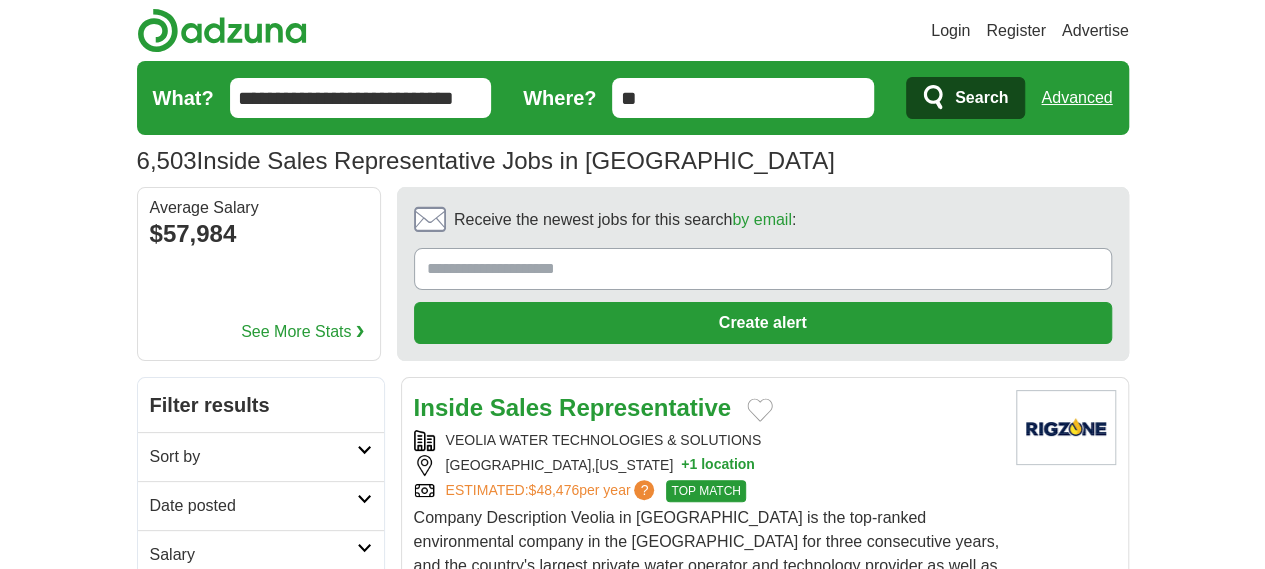 scroll, scrollTop: 0, scrollLeft: 0, axis: both 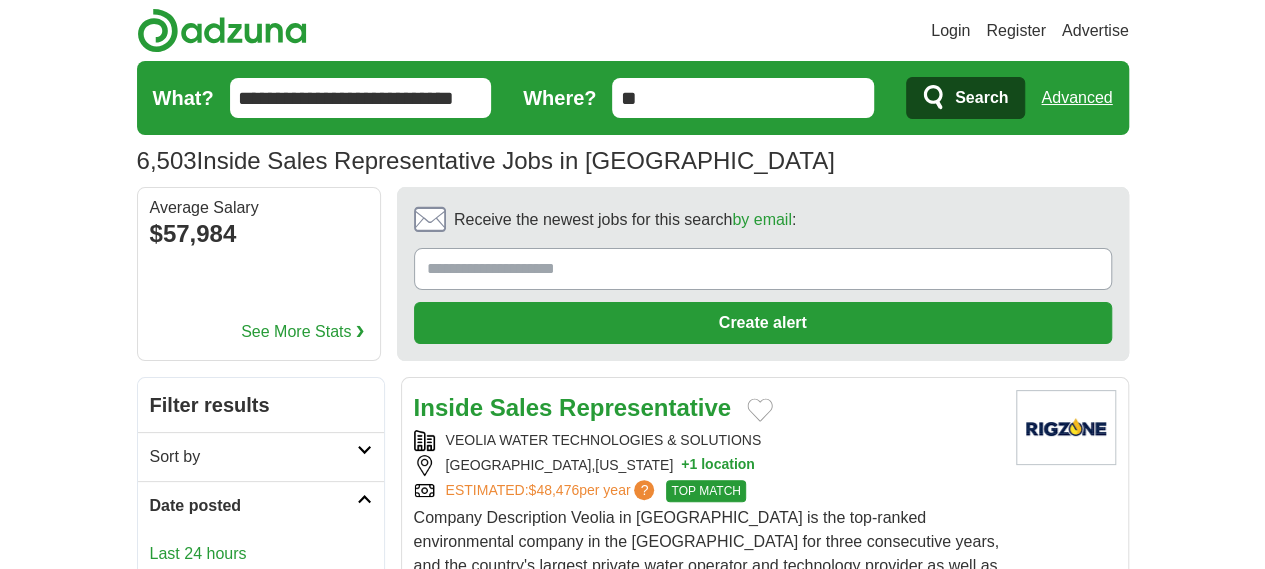 click on "Last 24 hours" at bounding box center [261, 554] 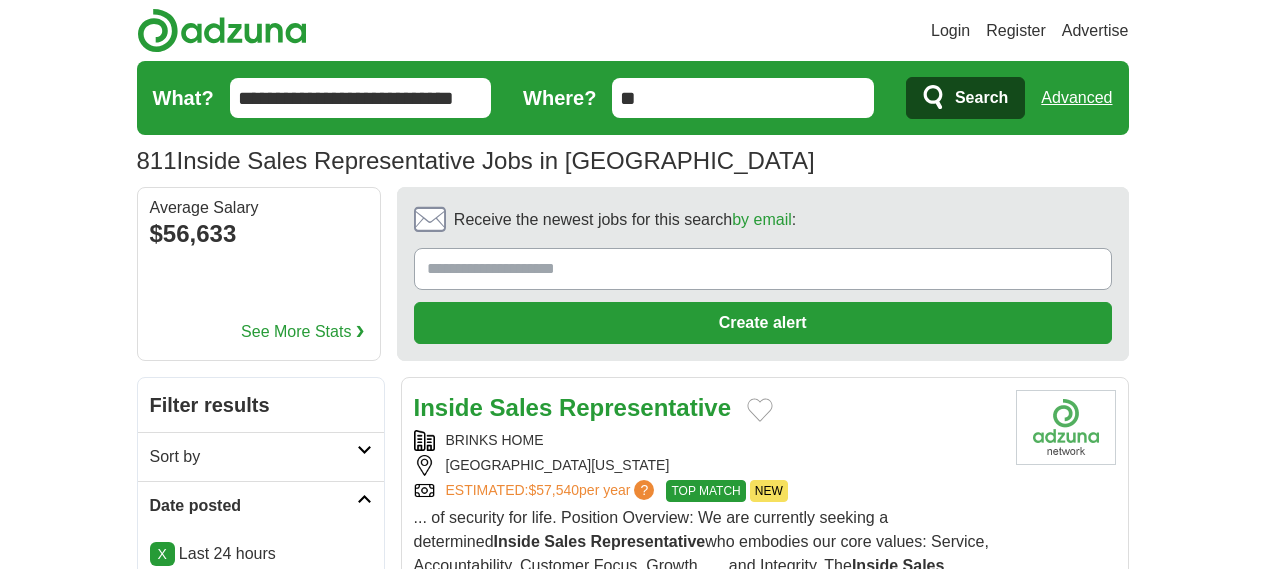 scroll, scrollTop: 0, scrollLeft: 0, axis: both 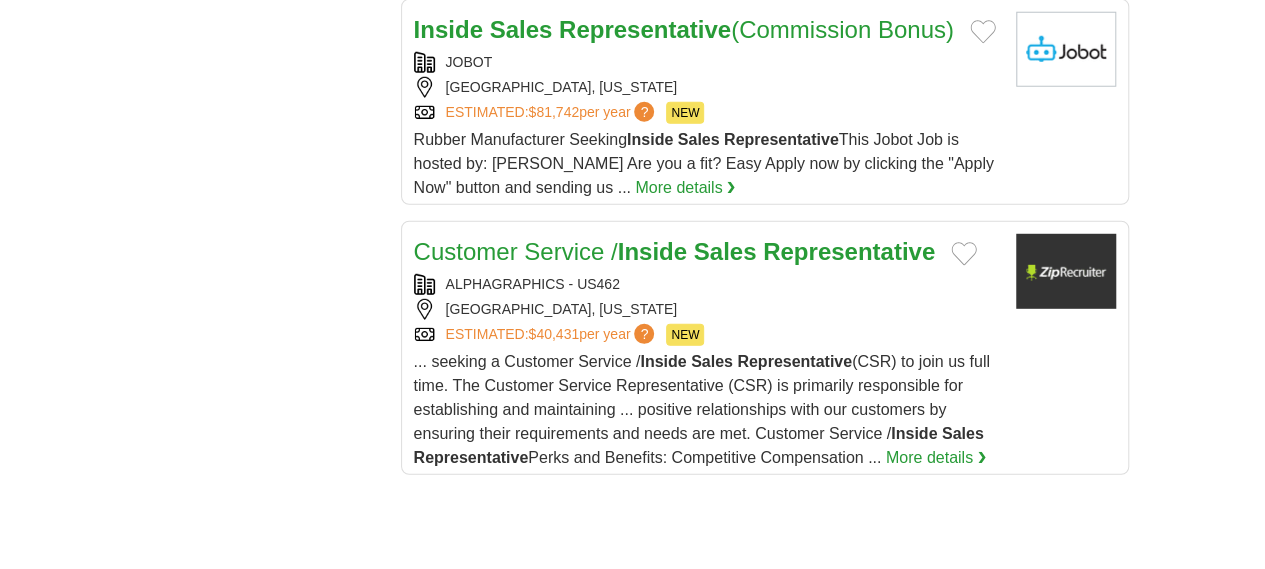 click on "2" at bounding box center [609, 951] 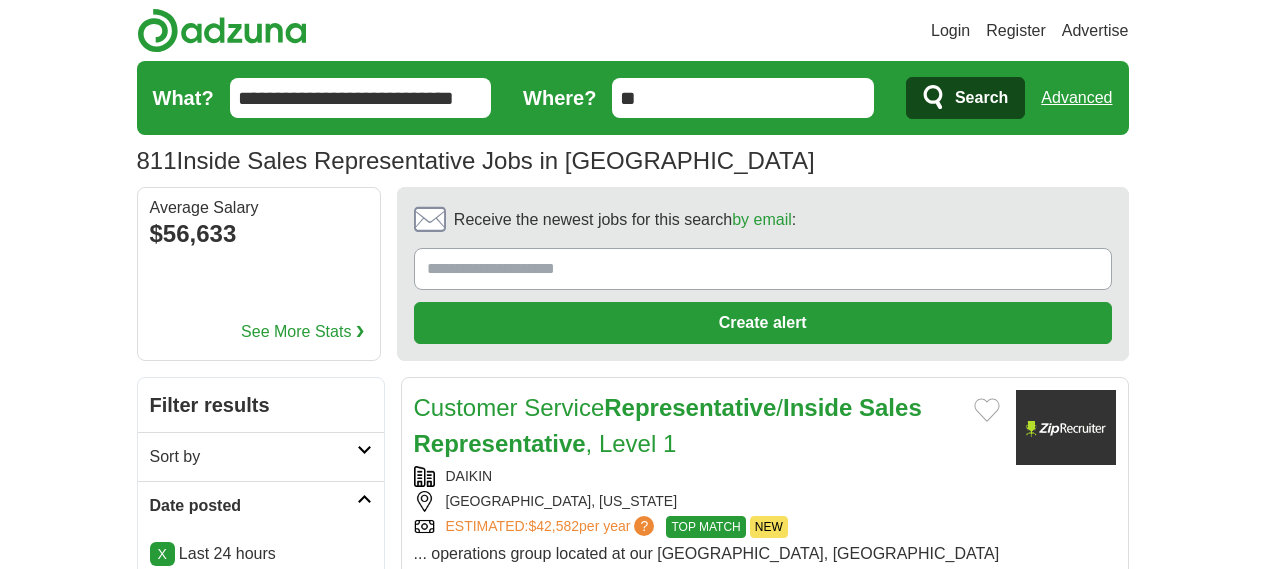 scroll, scrollTop: 0, scrollLeft: 0, axis: both 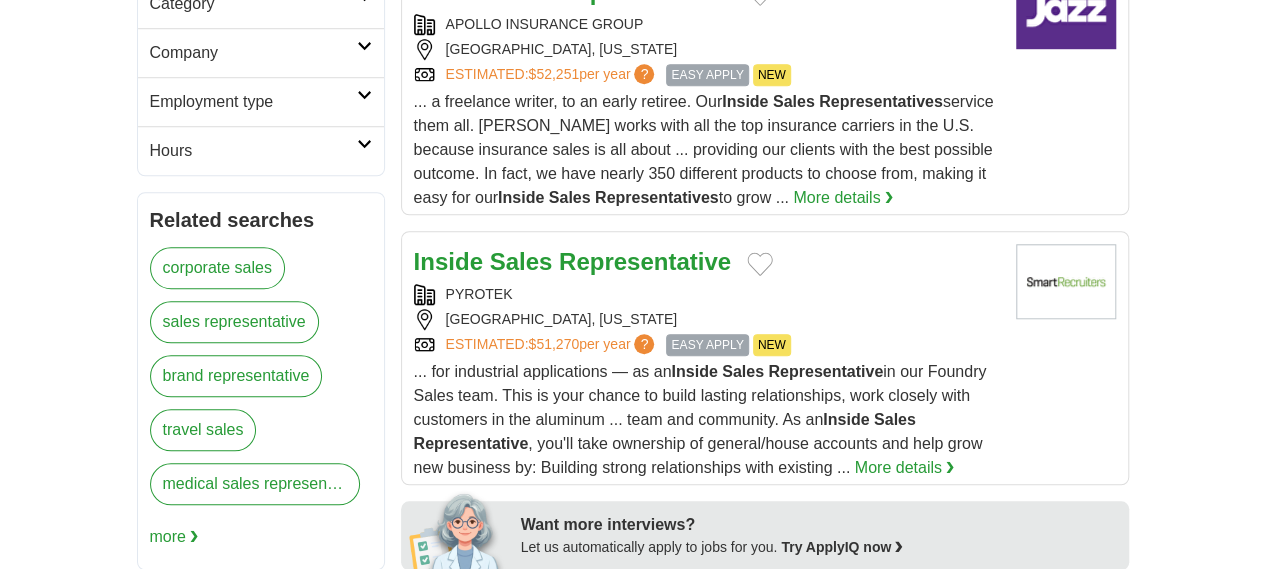 drag, startPoint x: 1279, startPoint y: 200, endPoint x: 1262, endPoint y: 249, distance: 51.86521 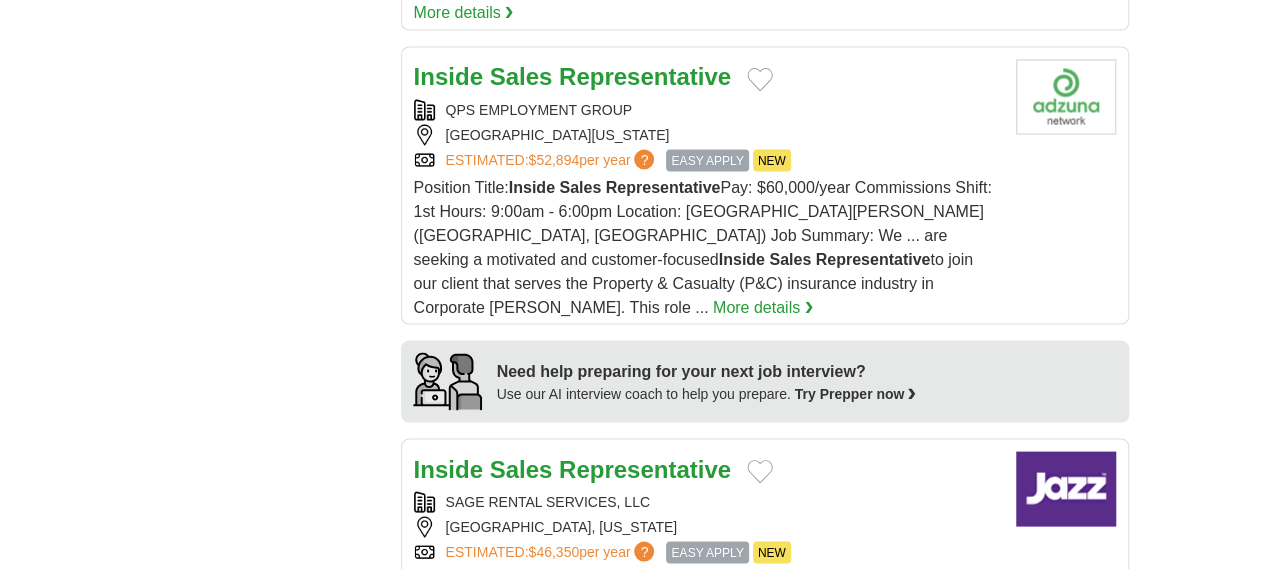 scroll, scrollTop: 1819, scrollLeft: 0, axis: vertical 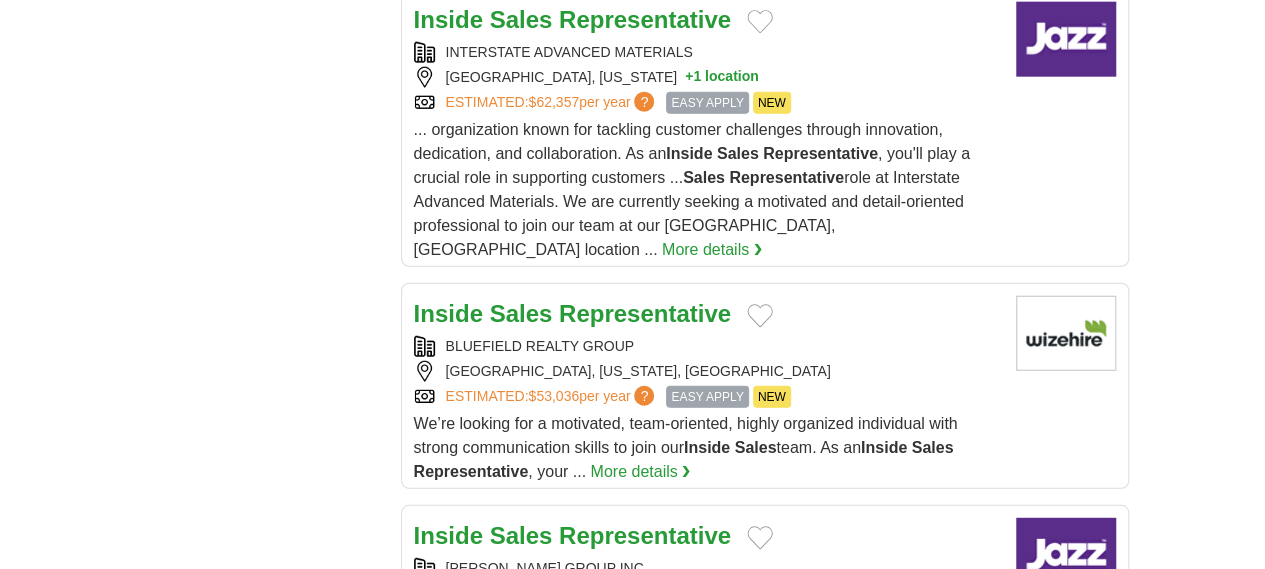 click on "3" at bounding box center (710, 983) 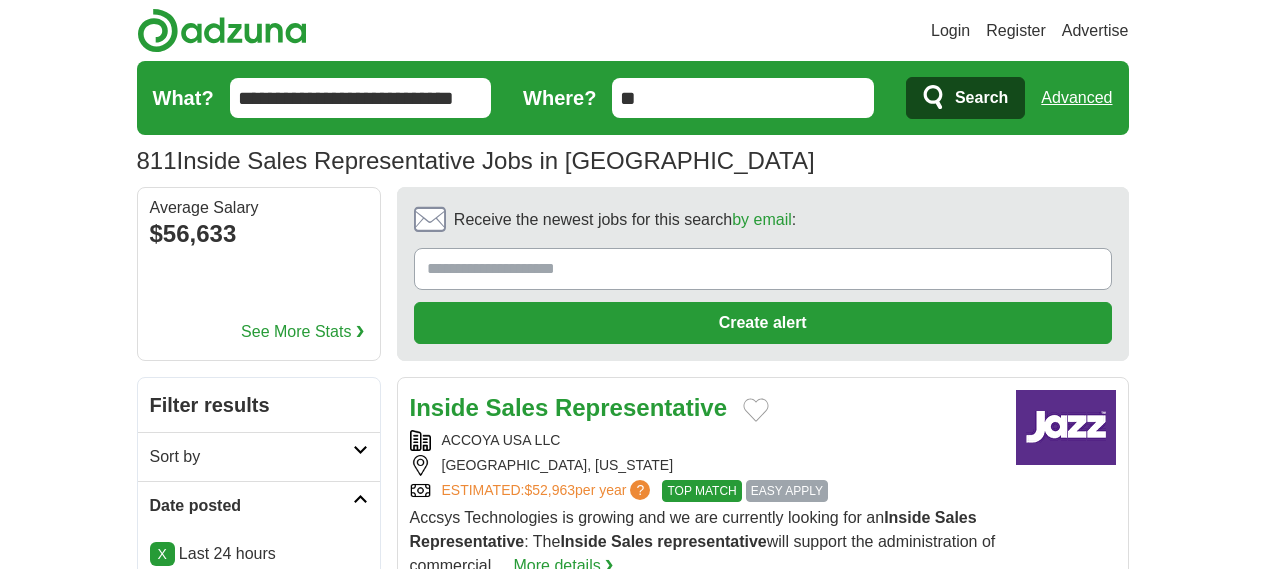 scroll, scrollTop: 0, scrollLeft: 0, axis: both 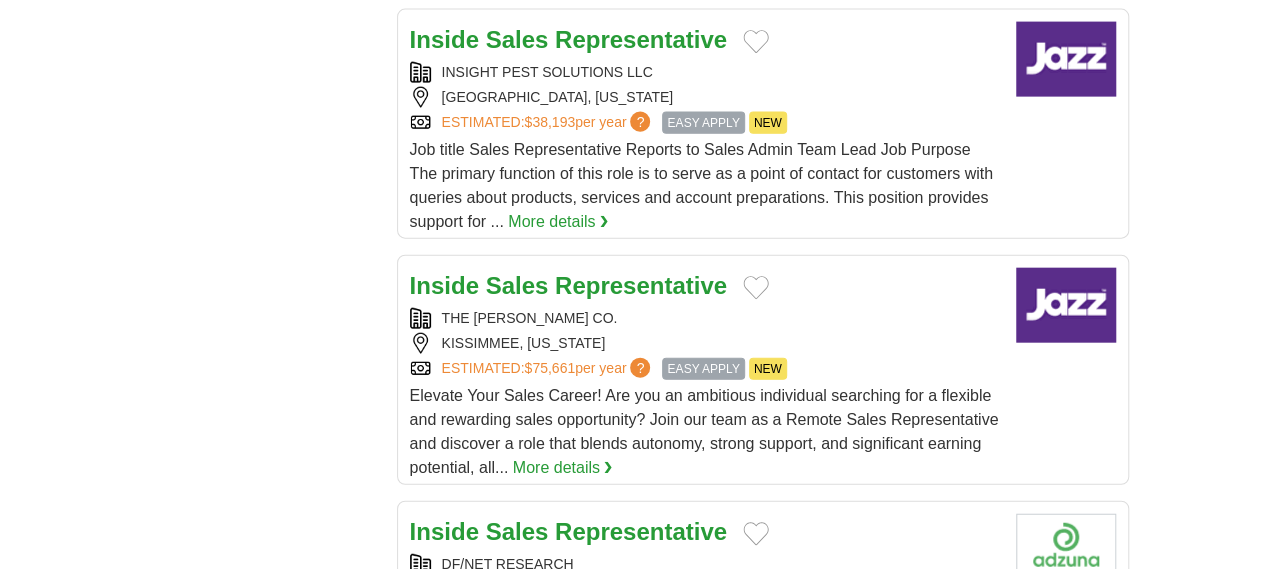 click on "4" at bounding box center (755, 979) 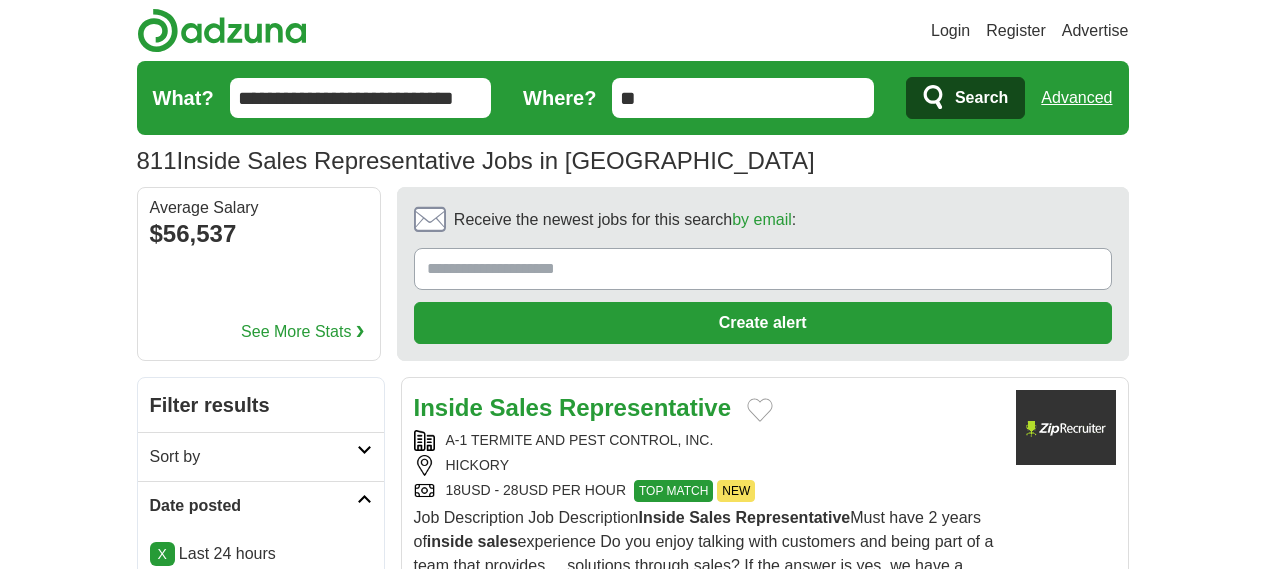 scroll, scrollTop: 0, scrollLeft: 0, axis: both 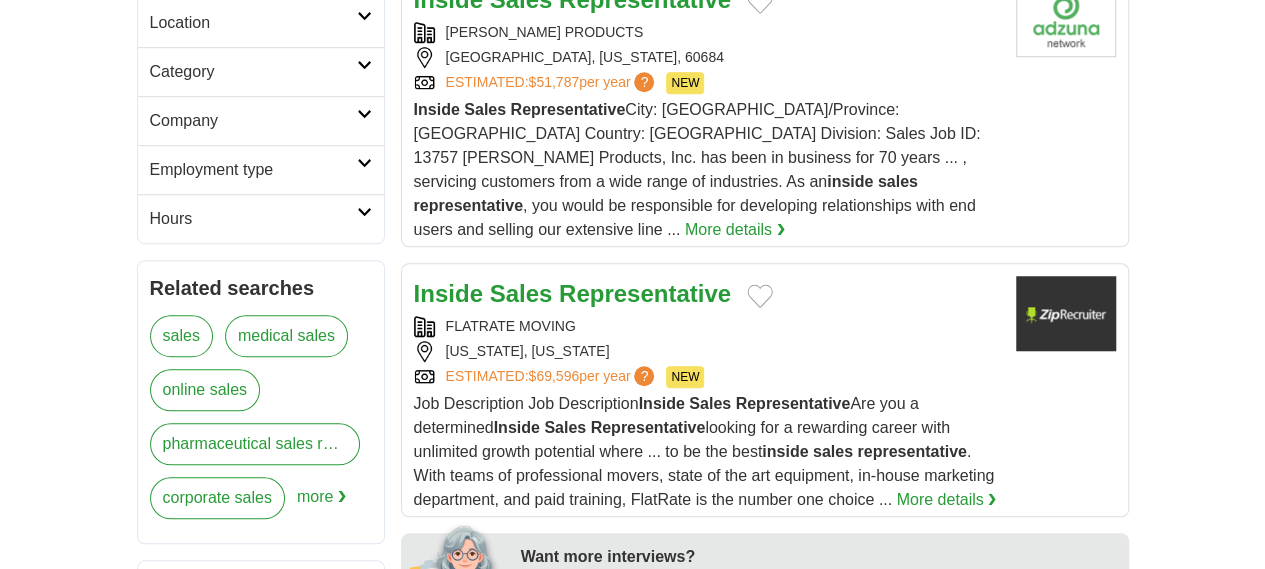 drag, startPoint x: 499, startPoint y: 131, endPoint x: 533, endPoint y: 143, distance: 36.05551 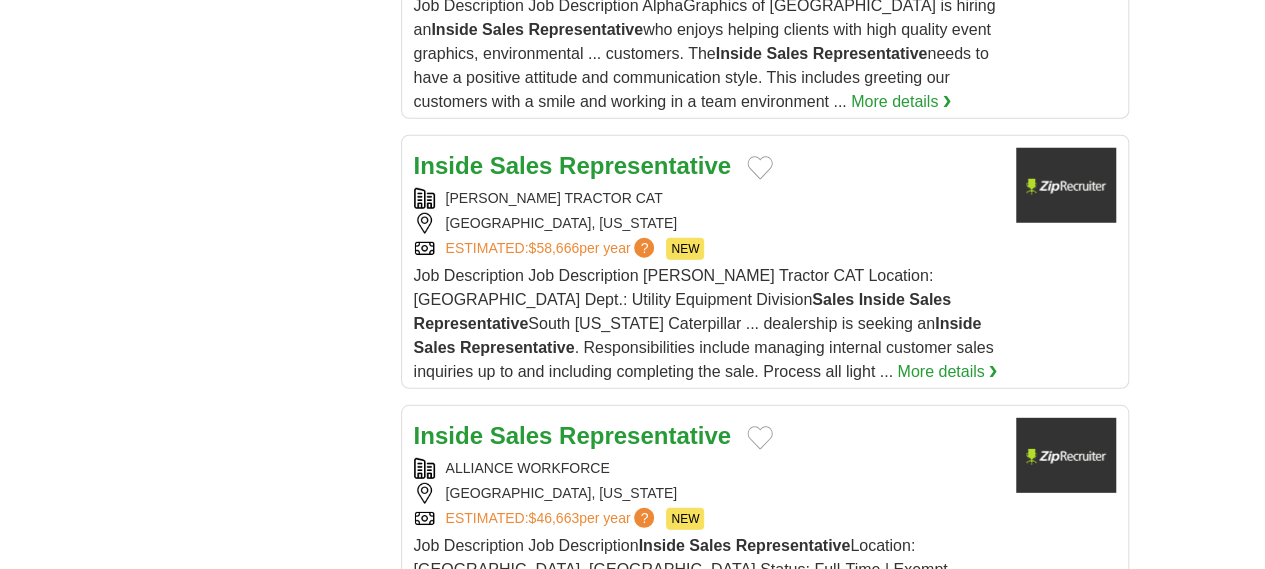 scroll, scrollTop: 775, scrollLeft: 0, axis: vertical 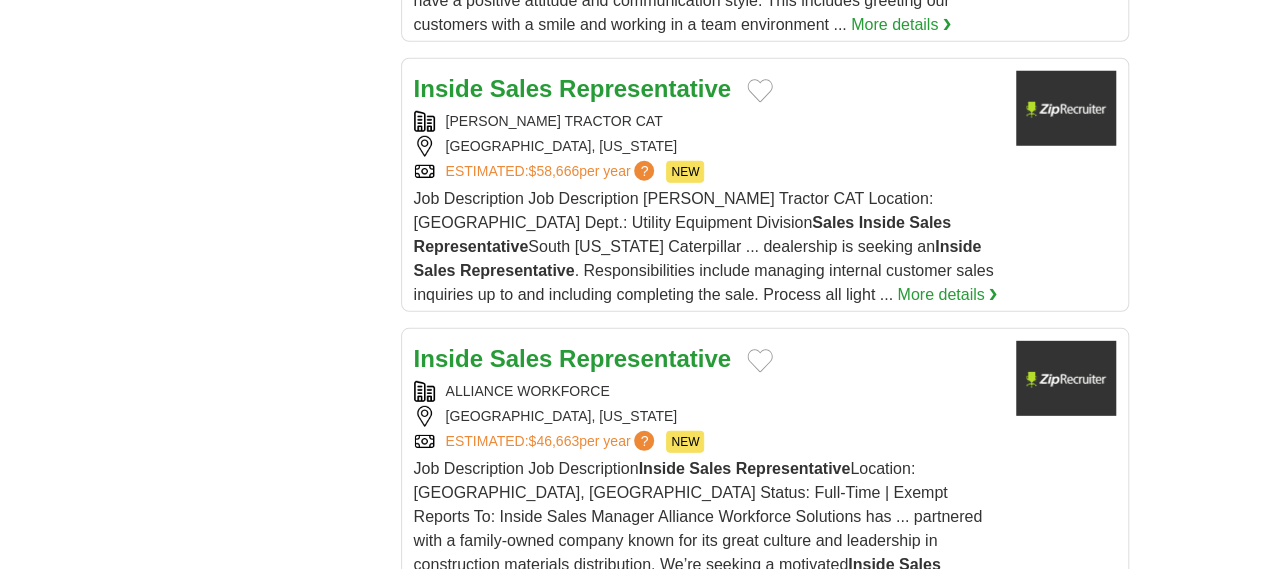 click on "5" at bounding box center (804, 878) 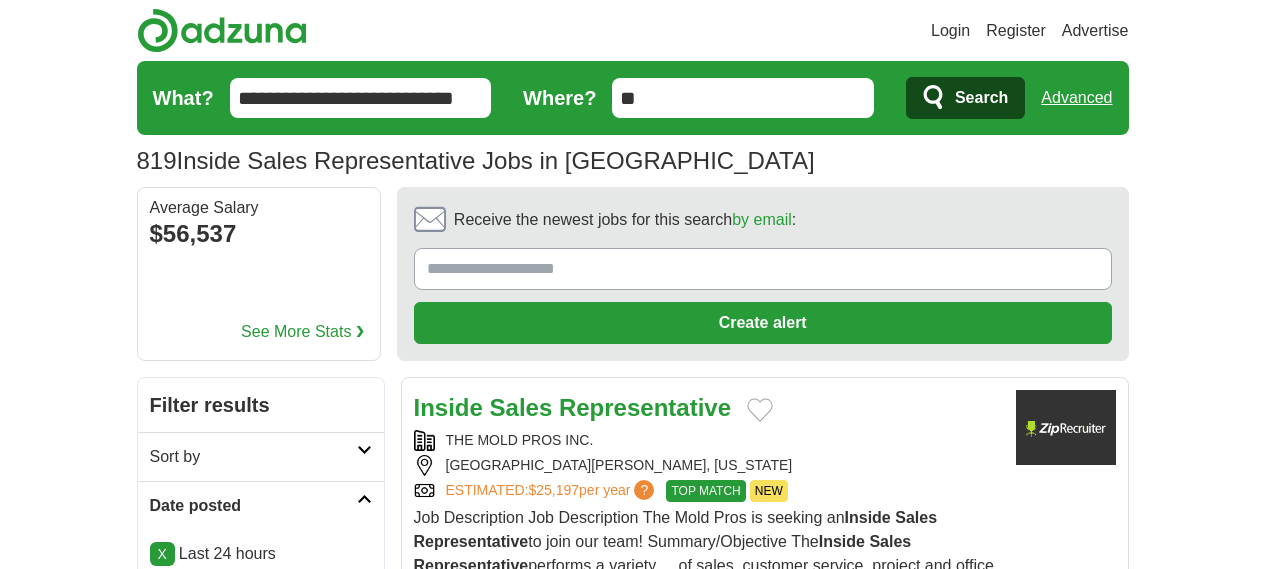 scroll, scrollTop: 0, scrollLeft: 0, axis: both 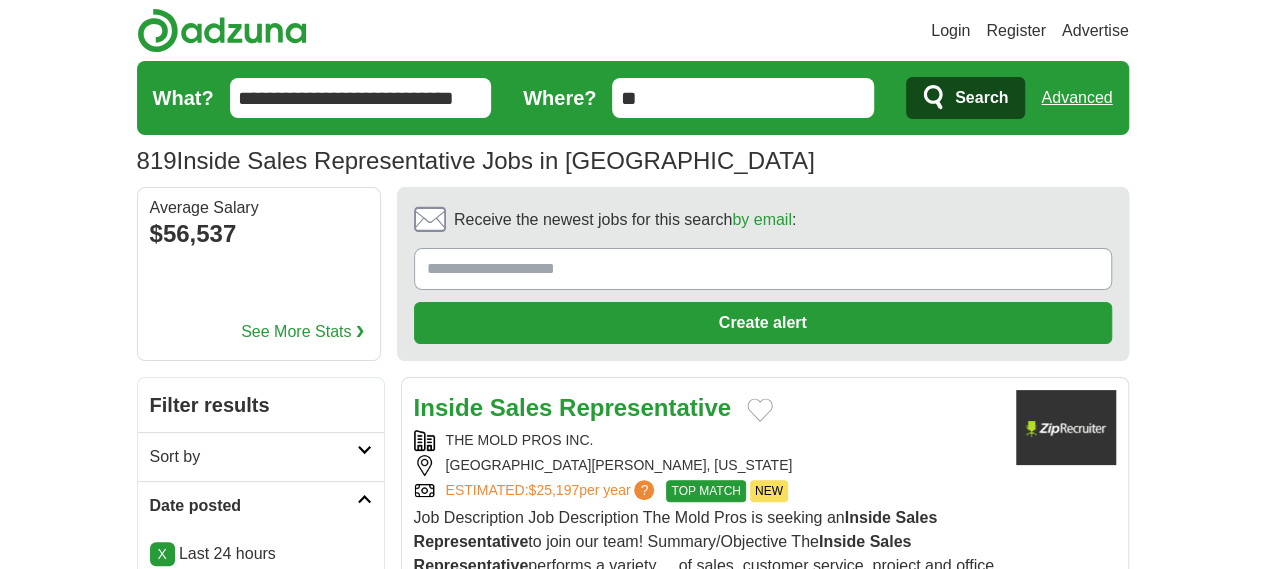 drag, startPoint x: 0, startPoint y: 0, endPoint x: 526, endPoint y: 313, distance: 612.0825 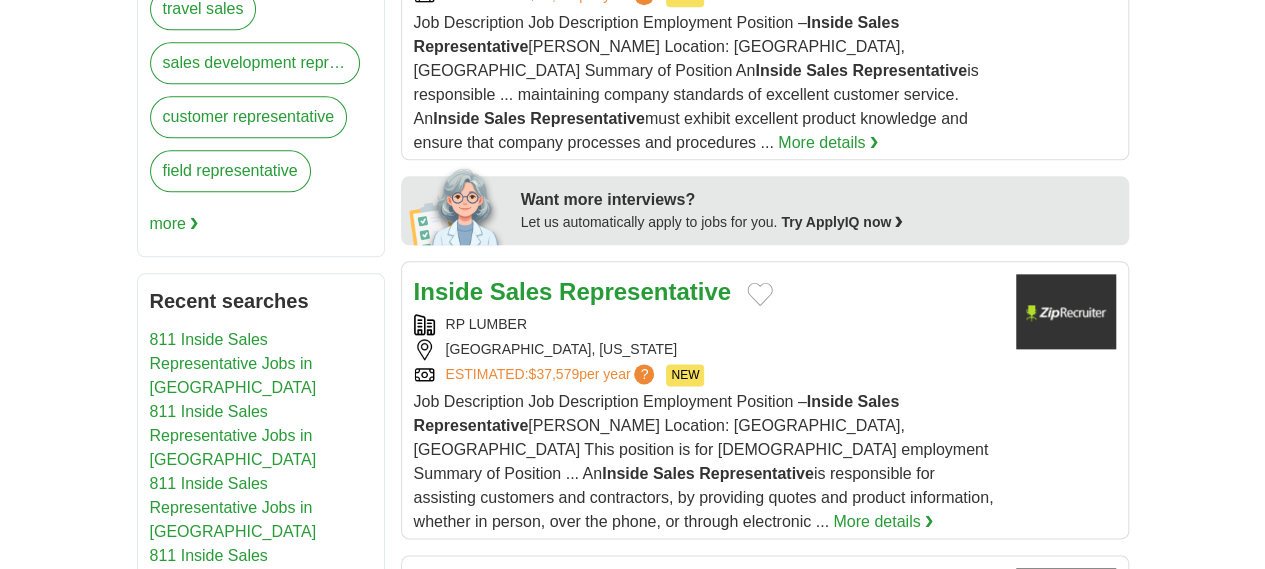 scroll, scrollTop: 0, scrollLeft: 0, axis: both 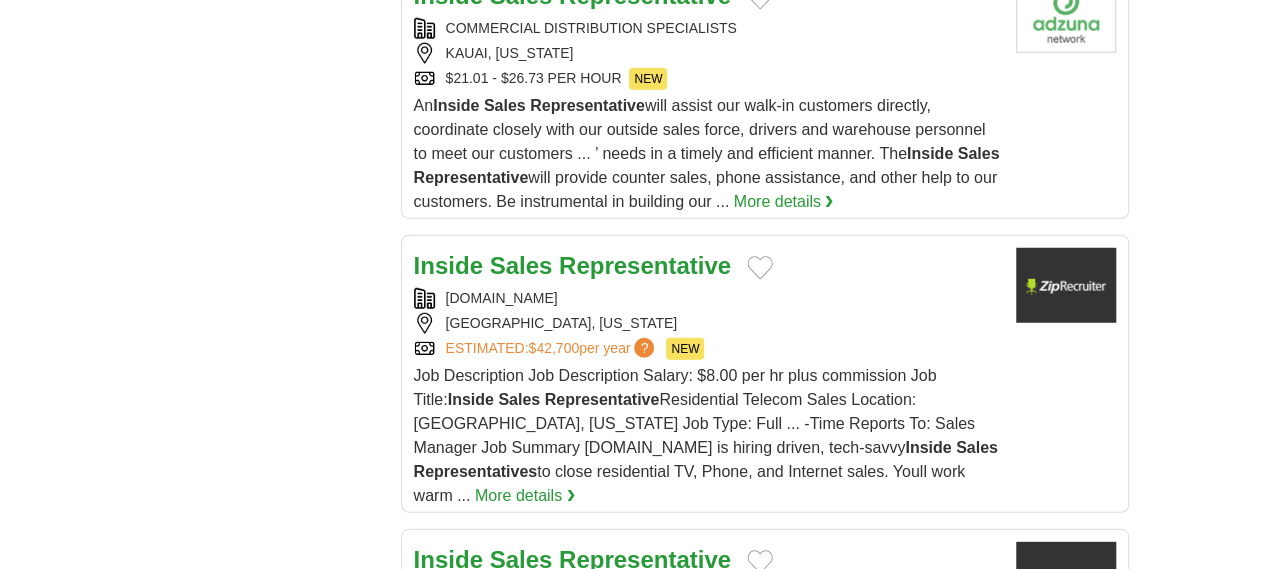 click on "6" at bounding box center [828, 1079] 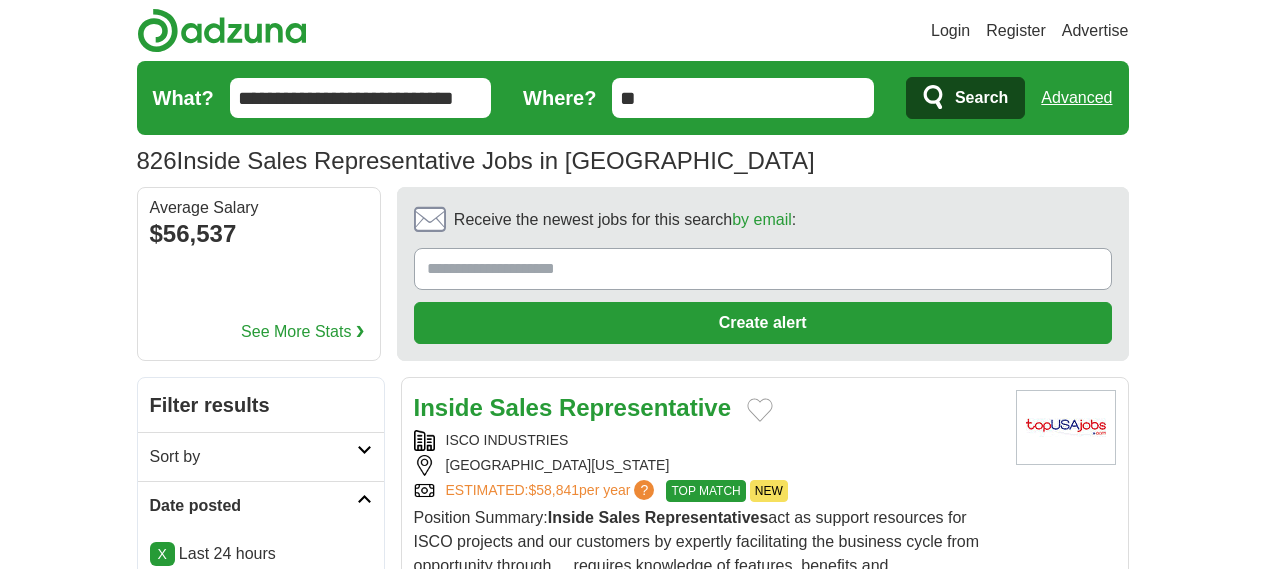 scroll, scrollTop: 94, scrollLeft: 0, axis: vertical 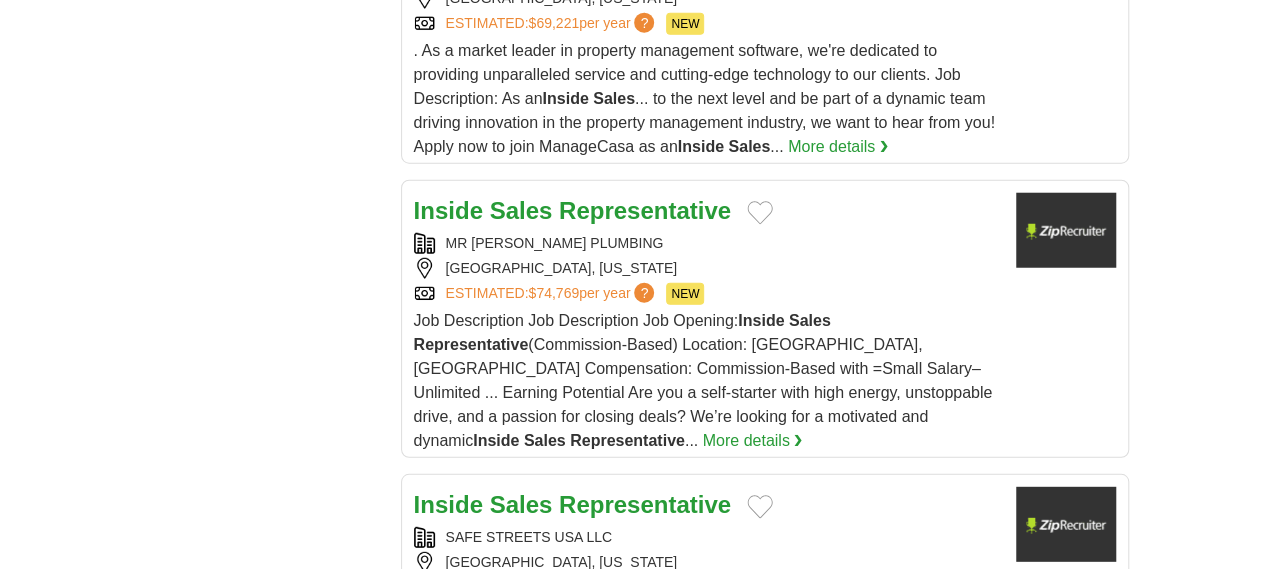 click on "7" at bounding box center [852, 952] 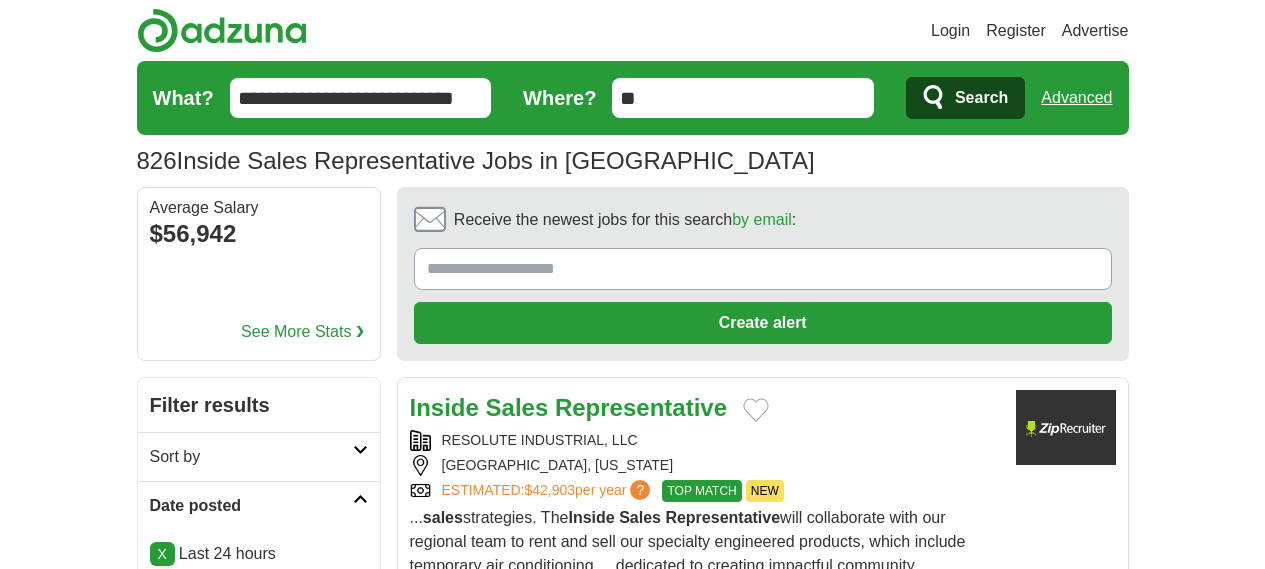 scroll, scrollTop: 0, scrollLeft: 0, axis: both 